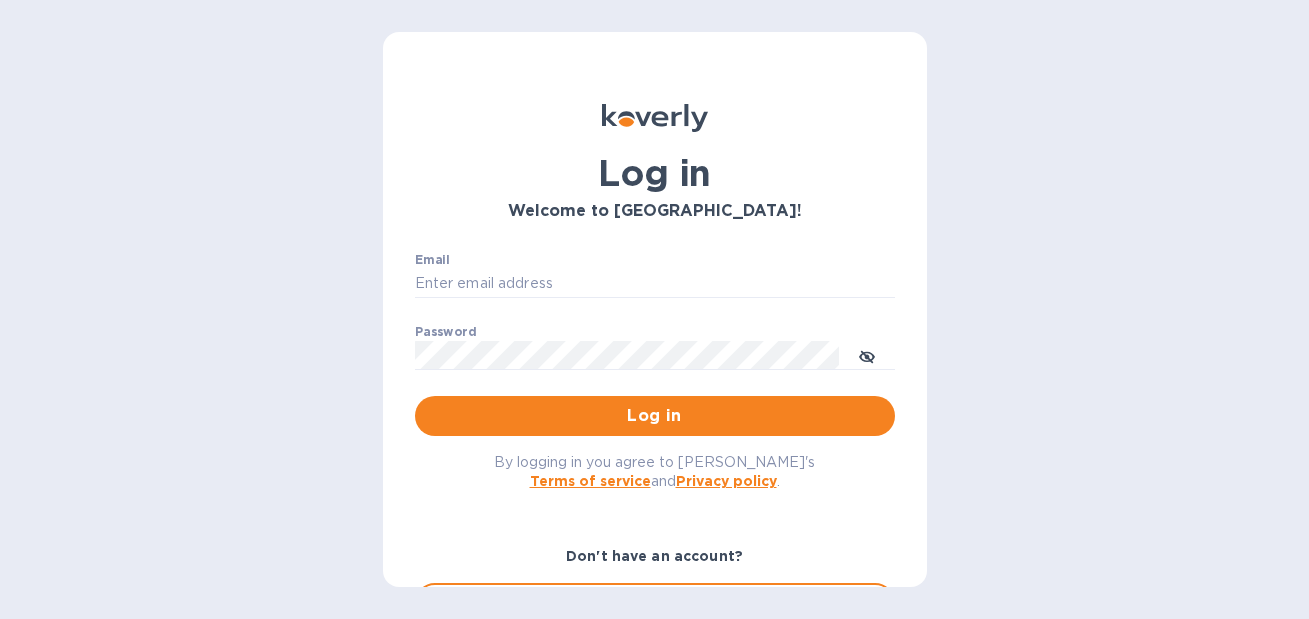 scroll, scrollTop: 0, scrollLeft: 0, axis: both 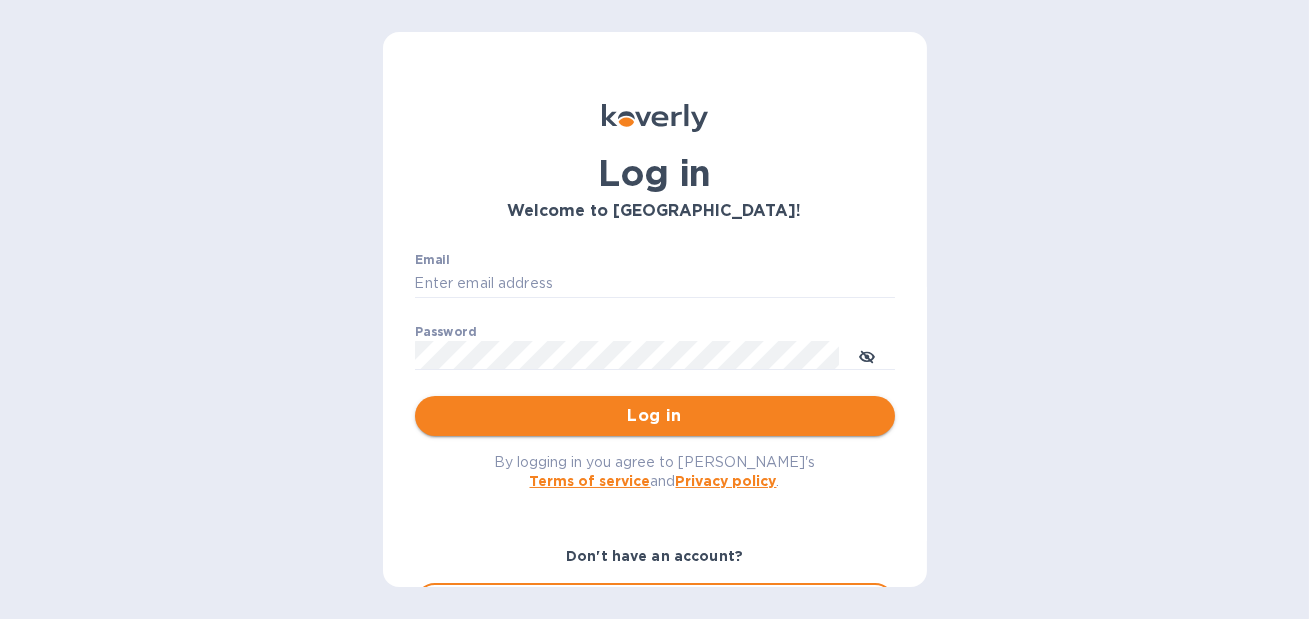type on "[PERSON_NAME][EMAIL_ADDRESS][DOMAIN_NAME]" 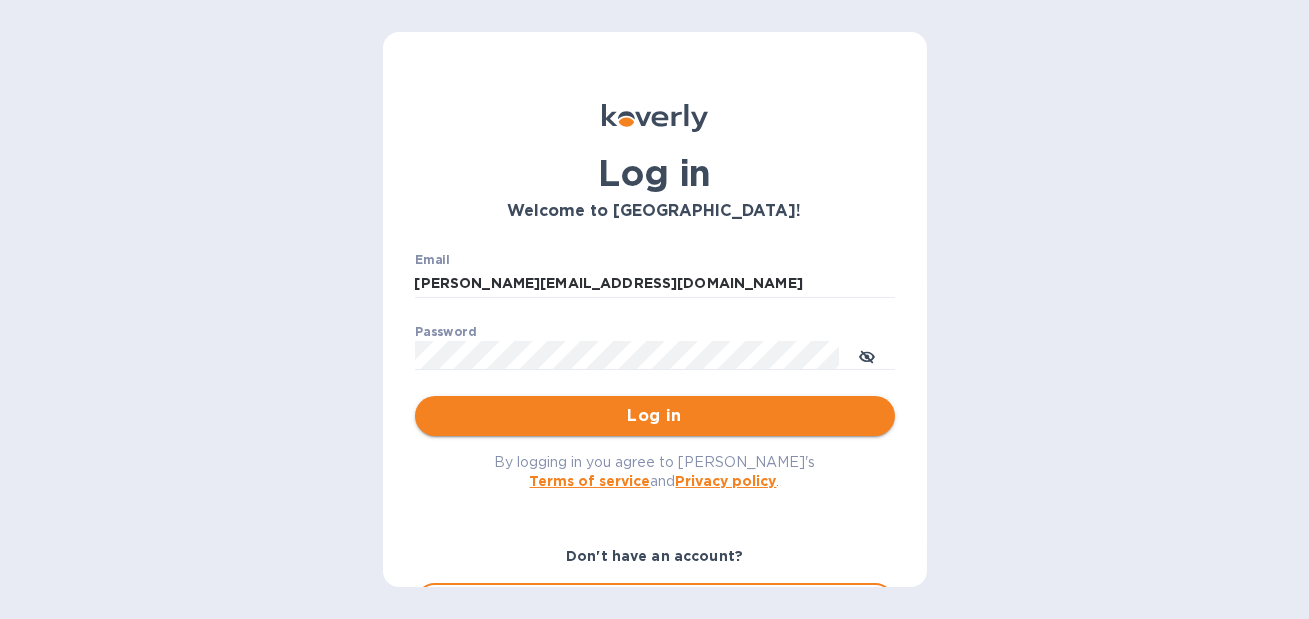click on "Log in" at bounding box center [655, 416] 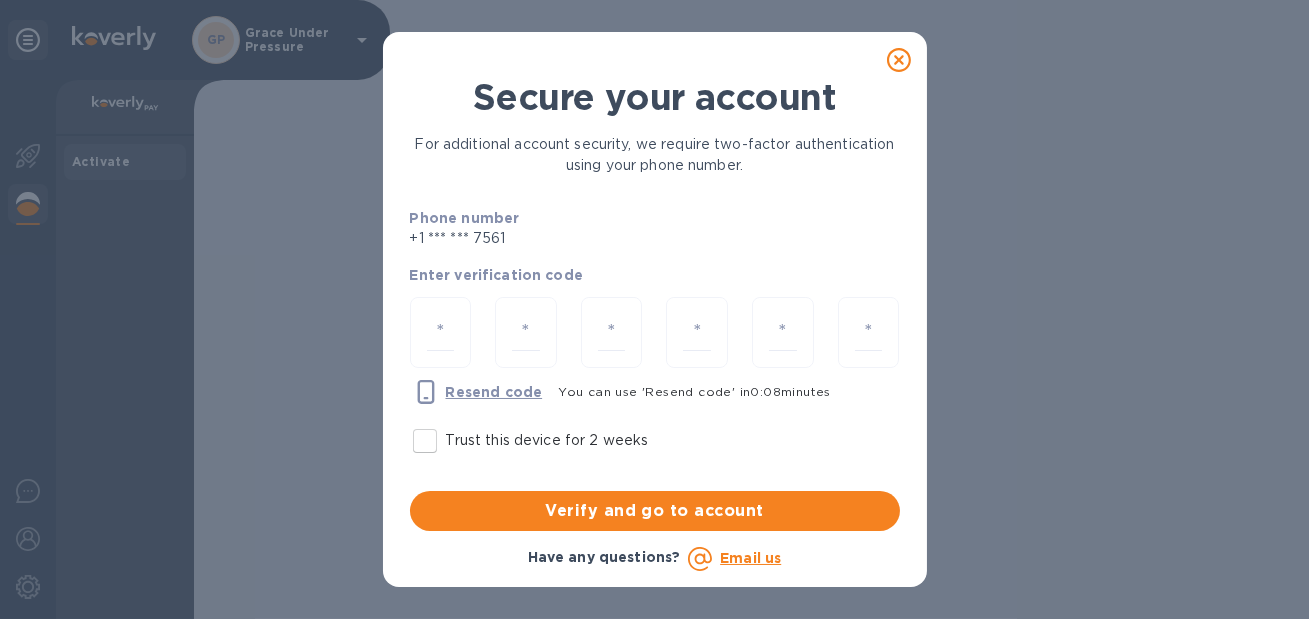 click on "Trust this device for 2 weeks" at bounding box center [425, 441] 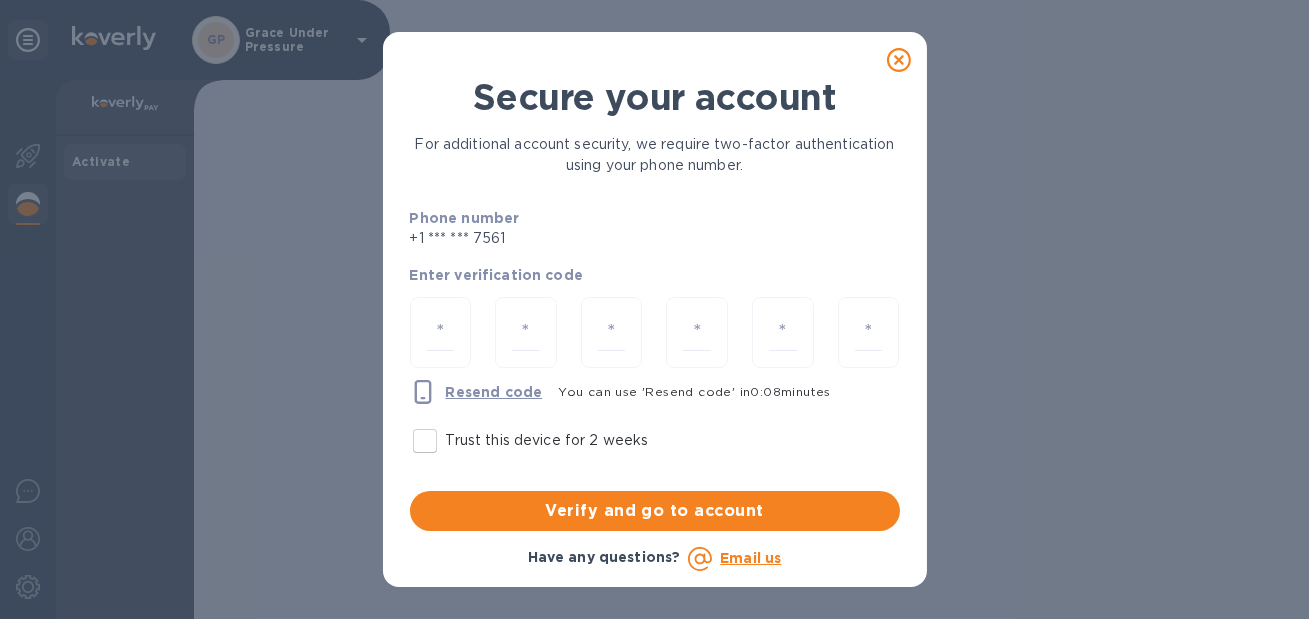 checkbox on "true" 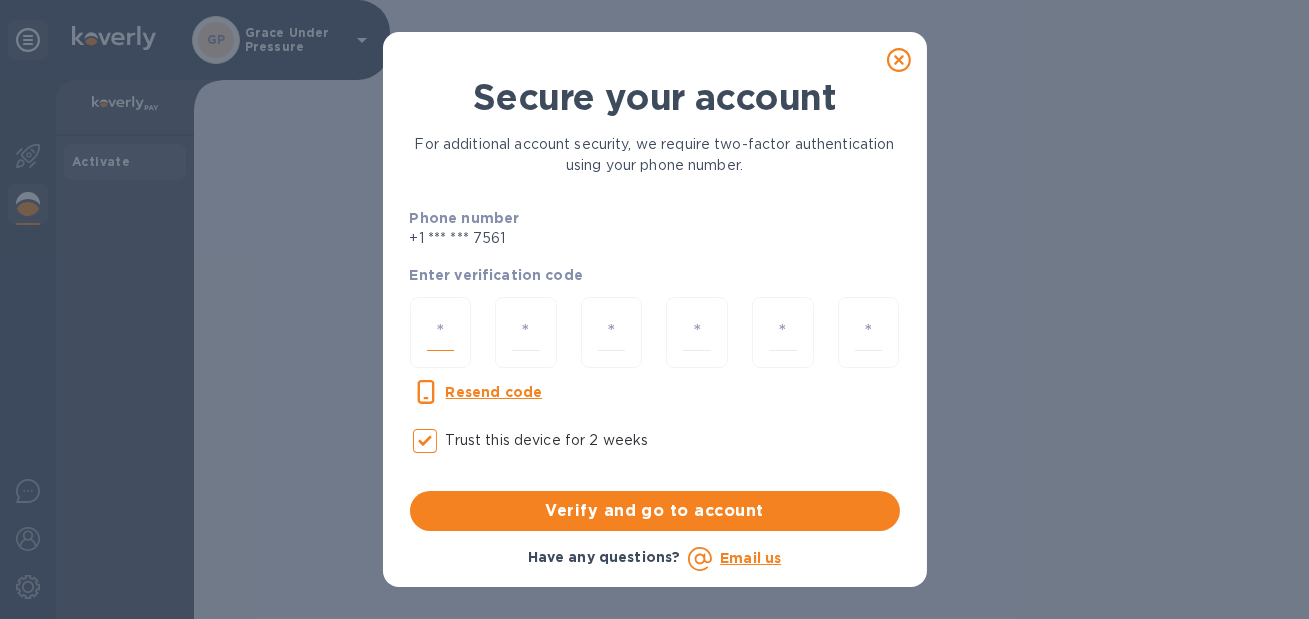 click at bounding box center (441, 332) 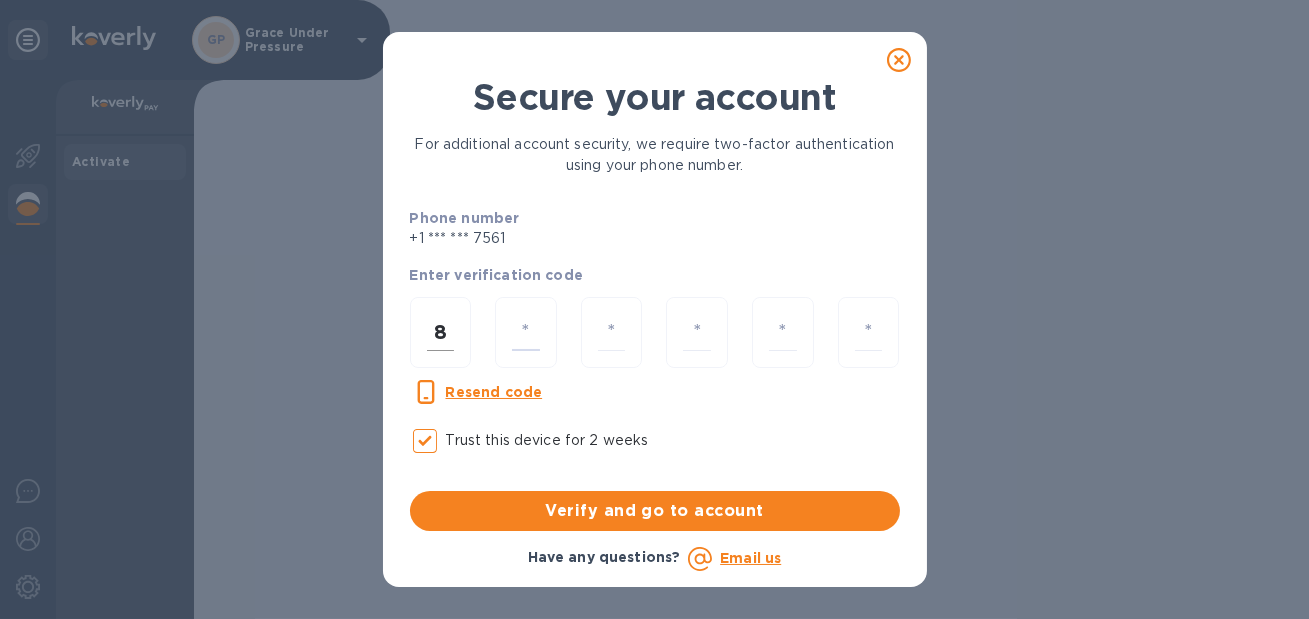 type on "3" 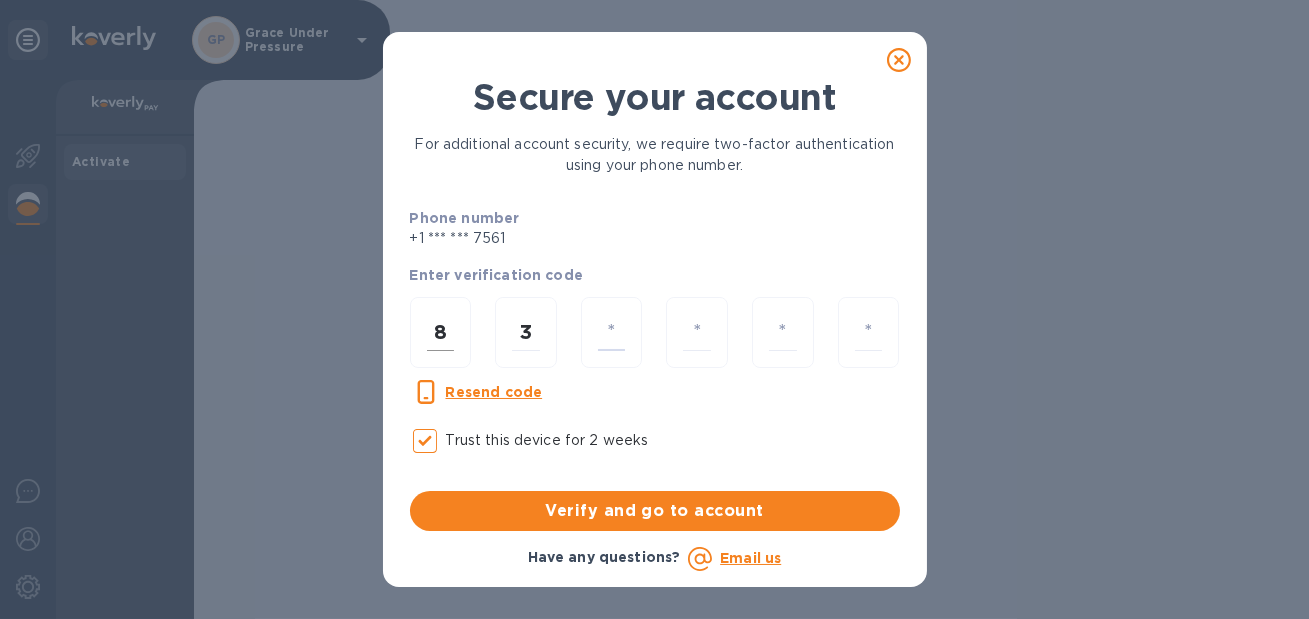 type on "7" 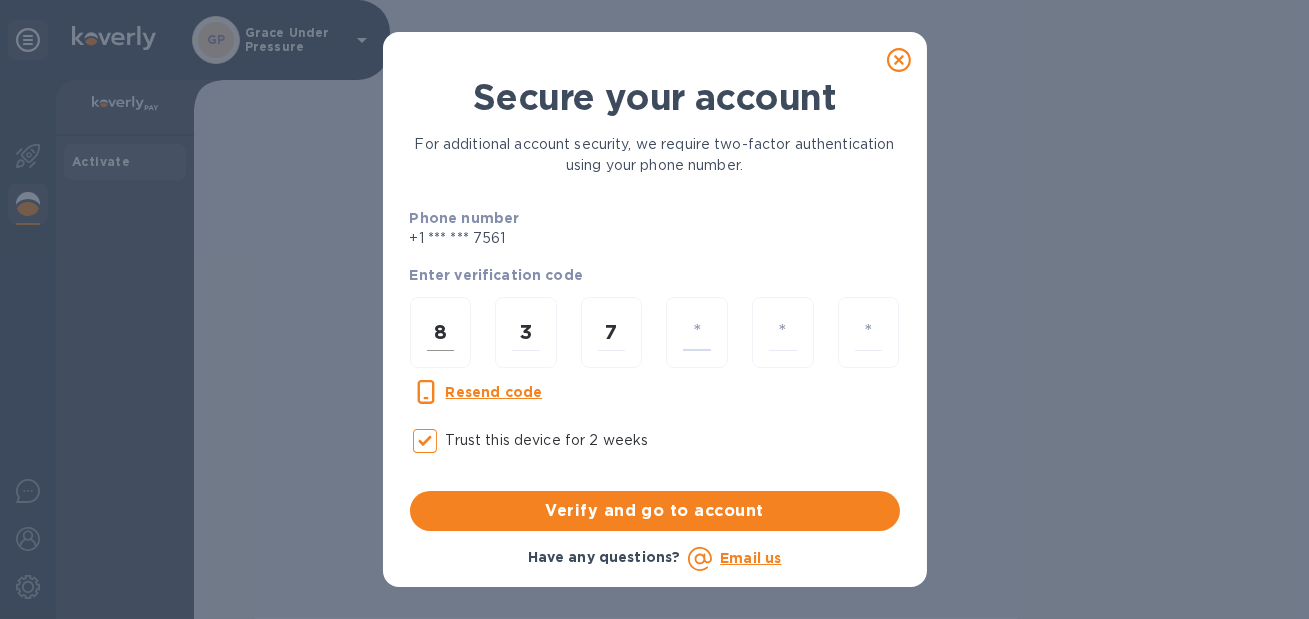 type on "5" 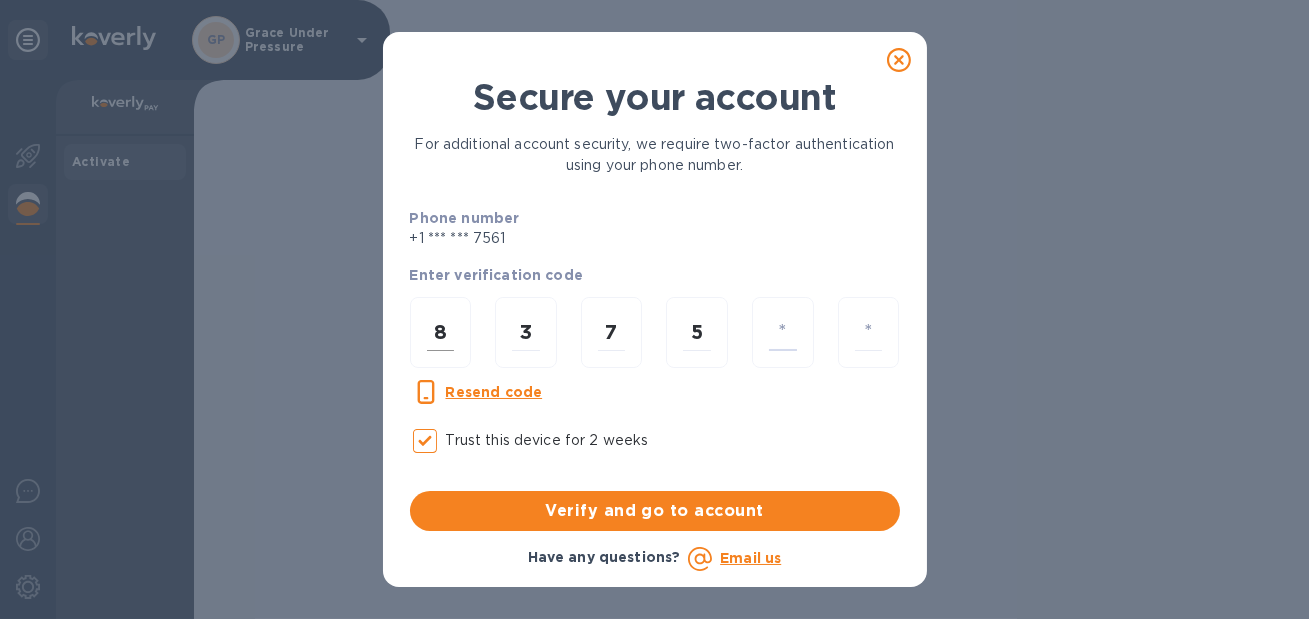 type on "6" 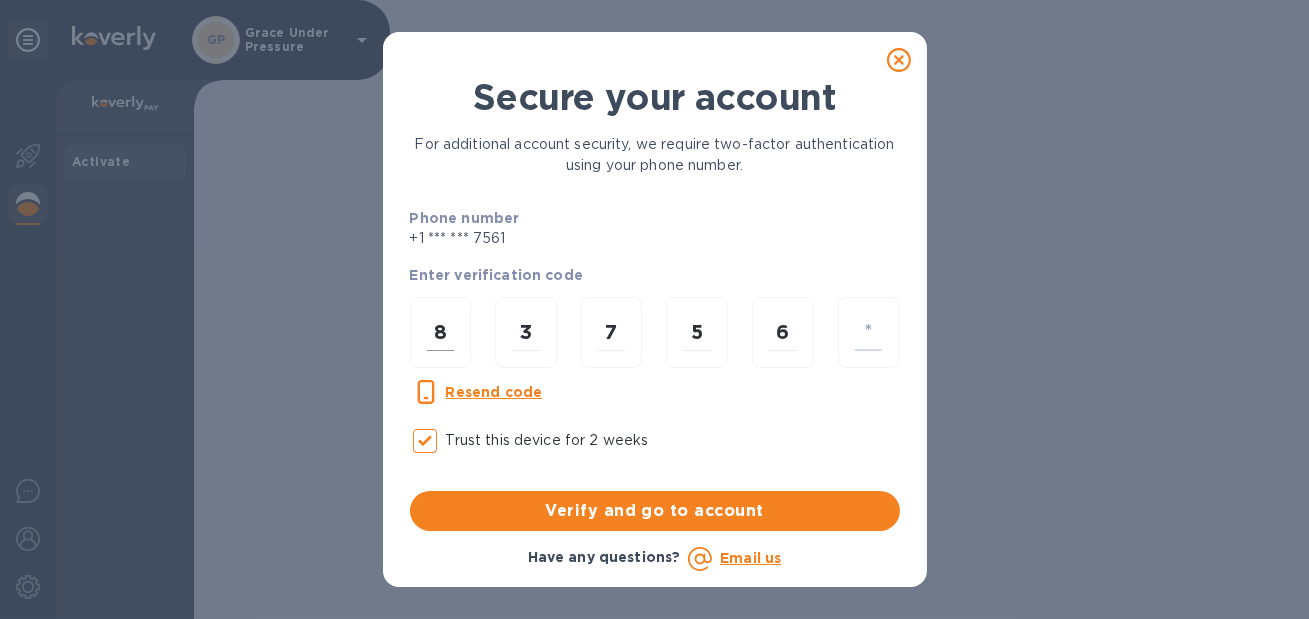 type on "0" 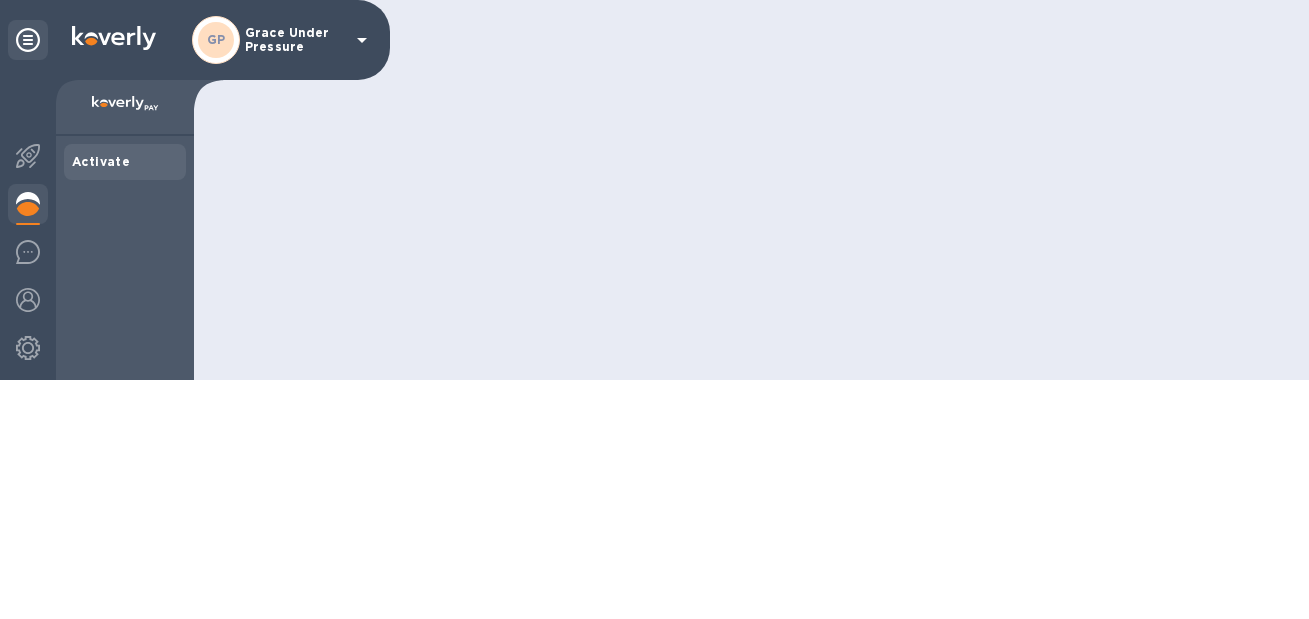 scroll, scrollTop: 0, scrollLeft: 0, axis: both 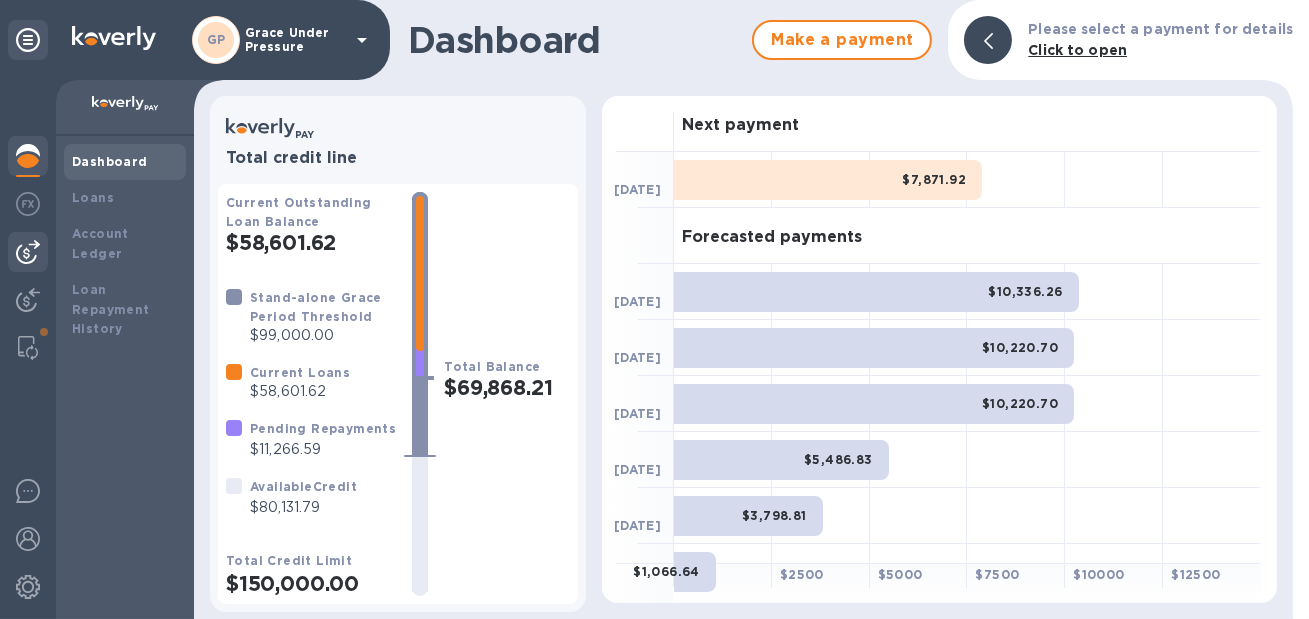 click at bounding box center [28, 252] 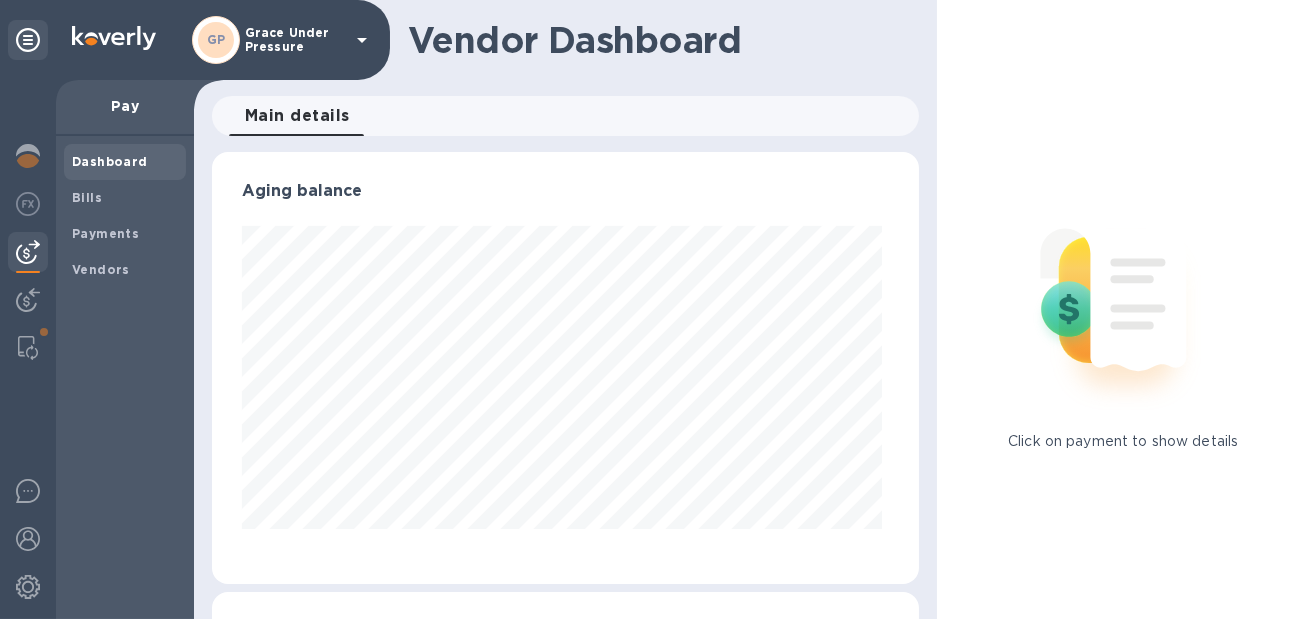 scroll, scrollTop: 999568, scrollLeft: 999300, axis: both 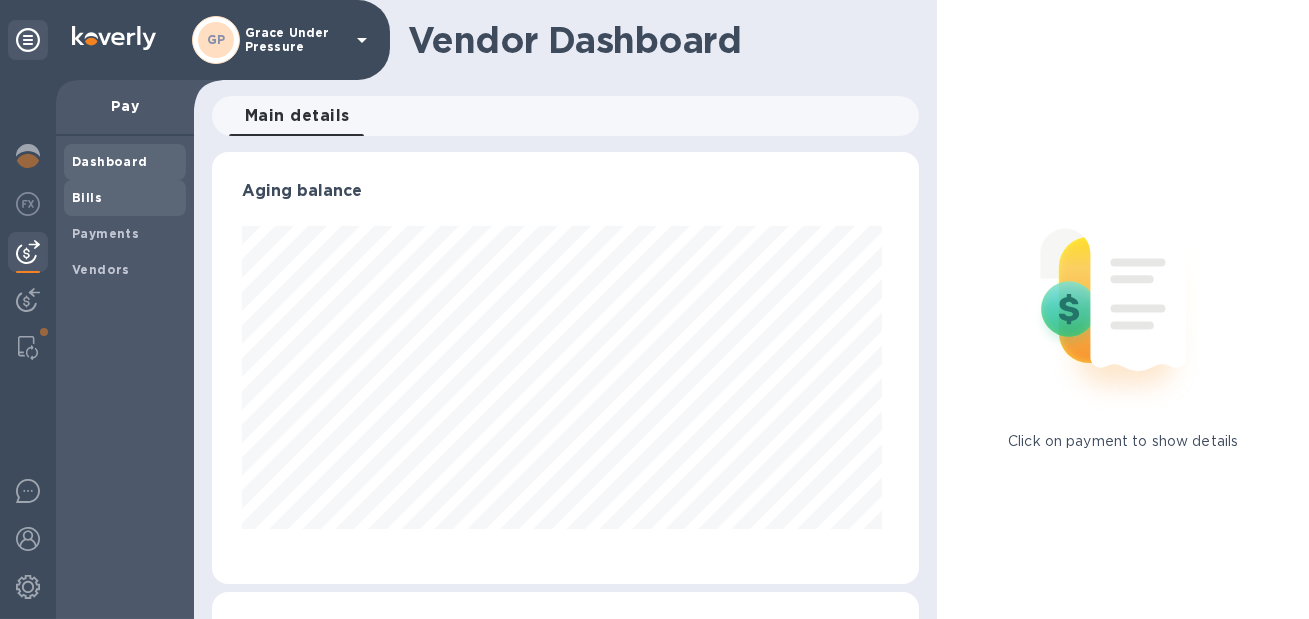 click on "Bills" at bounding box center [87, 197] 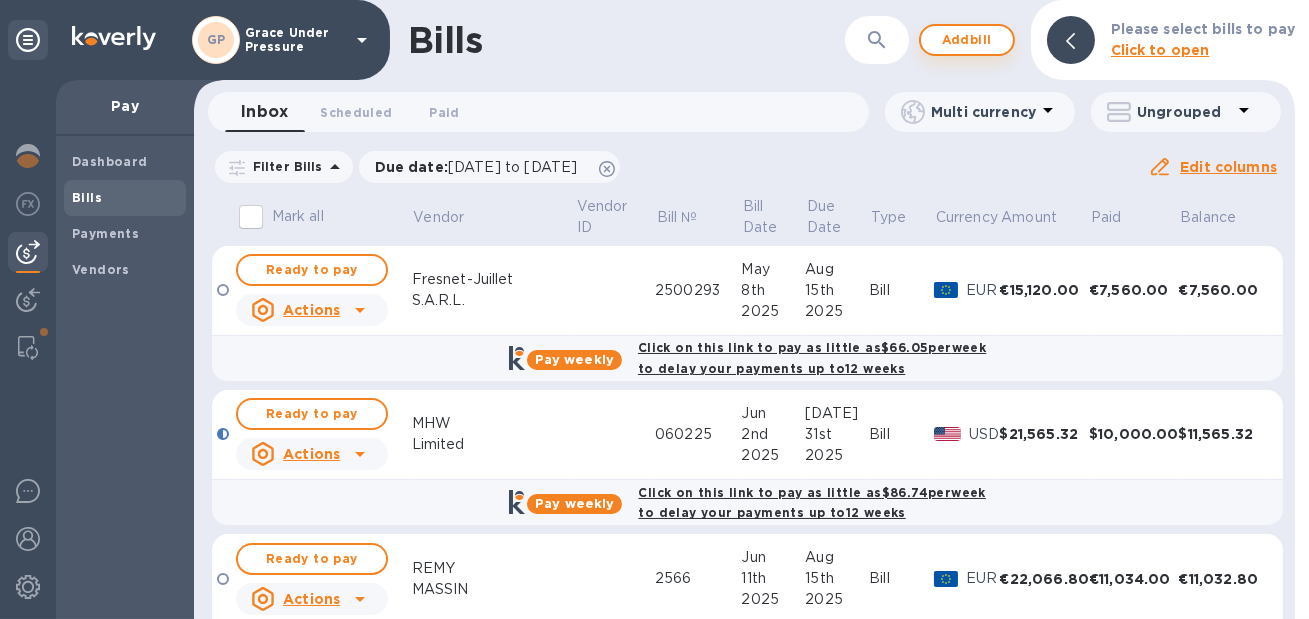 click on "Add   bill" at bounding box center (967, 40) 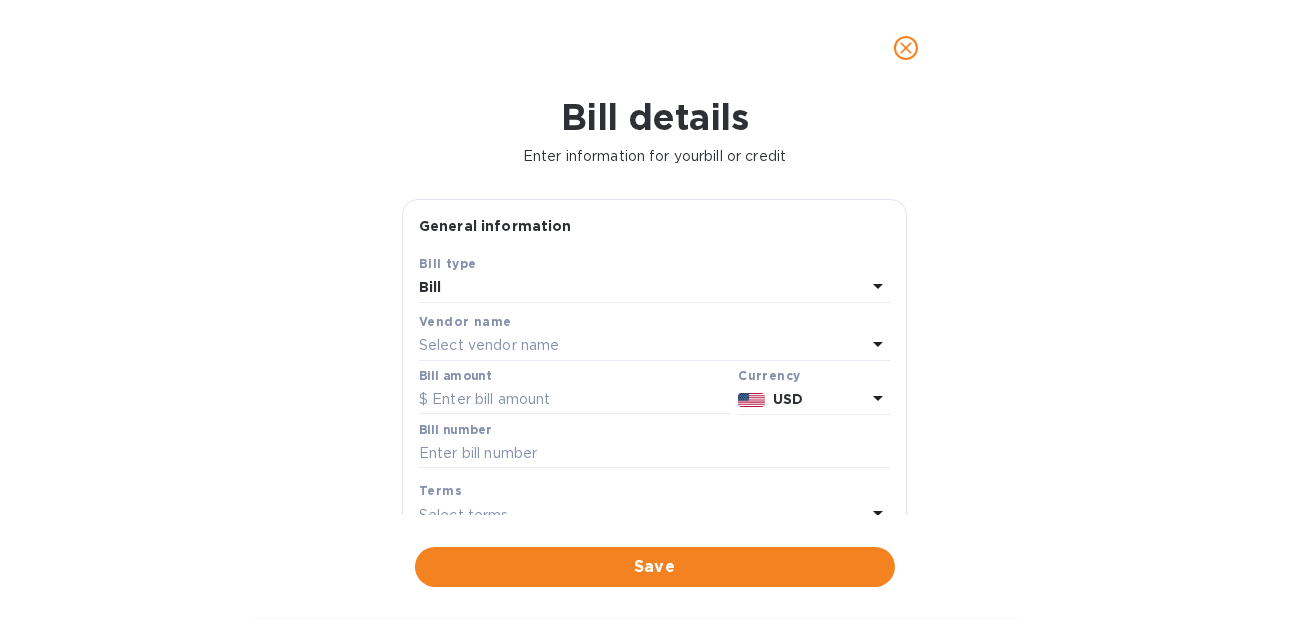 click on "Select vendor name" at bounding box center (642, 346) 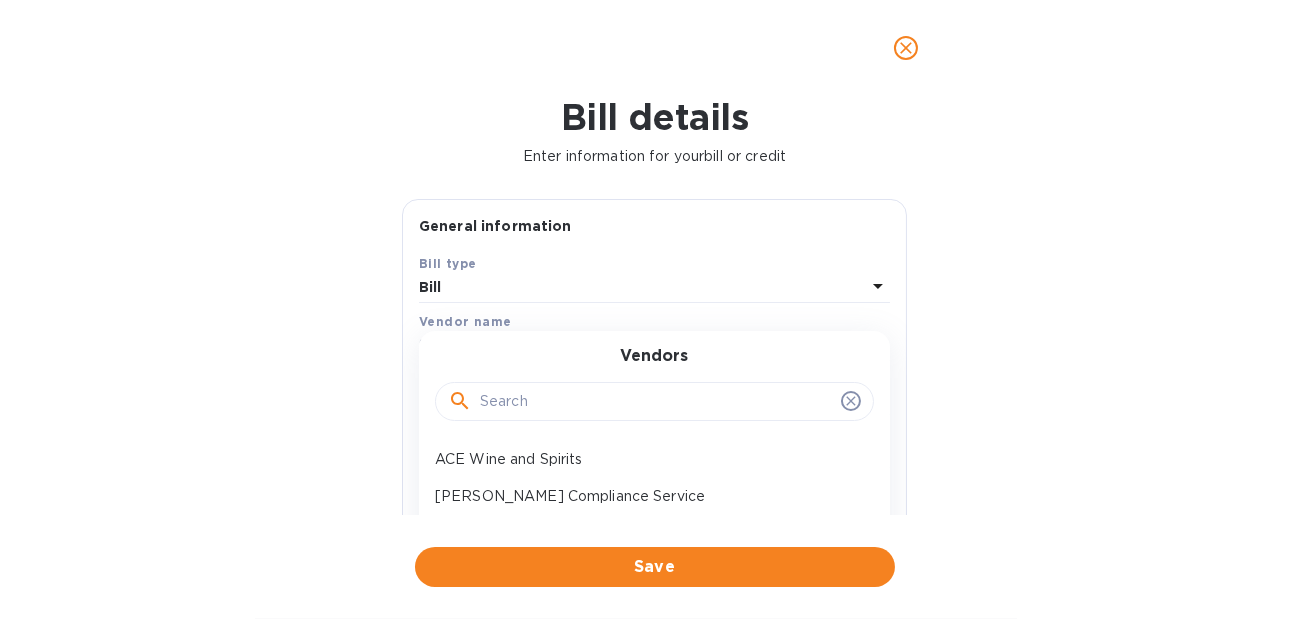 click at bounding box center [656, 402] 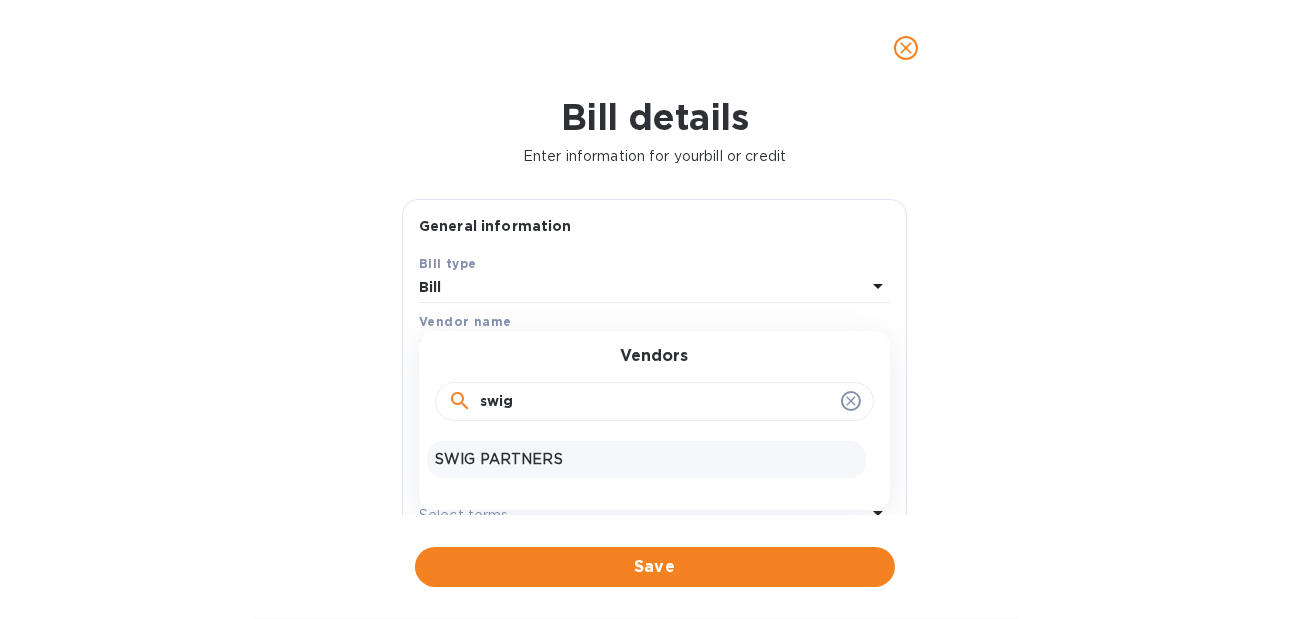 type on "swig" 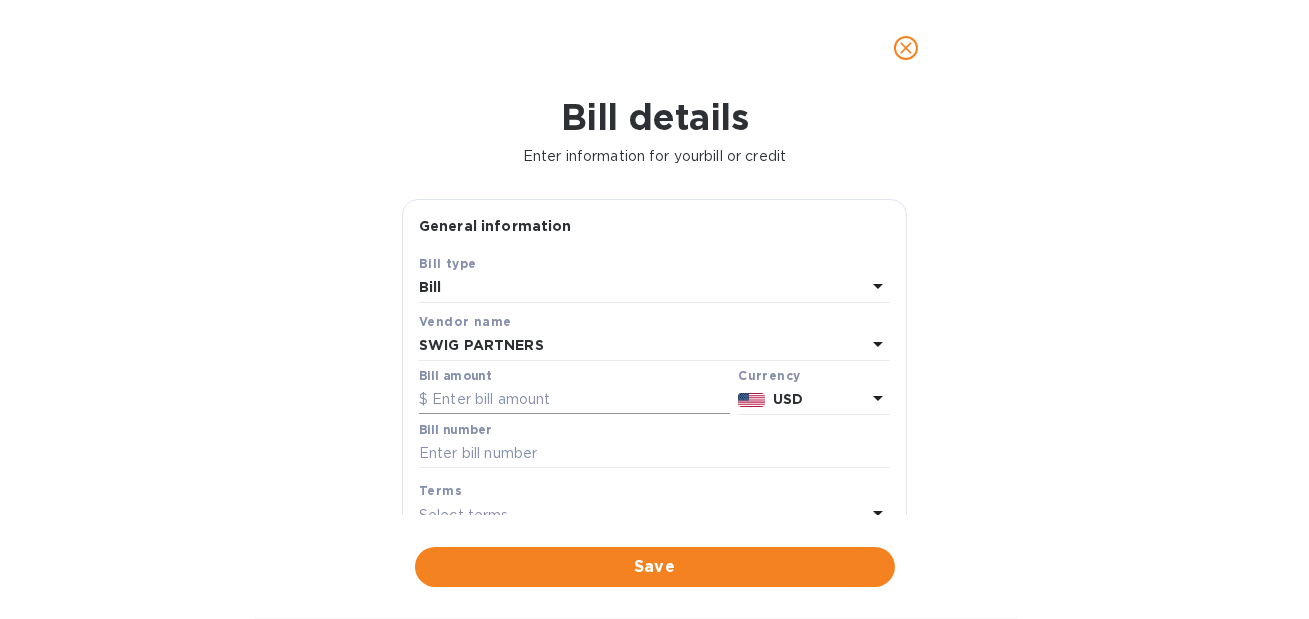 click at bounding box center (574, 400) 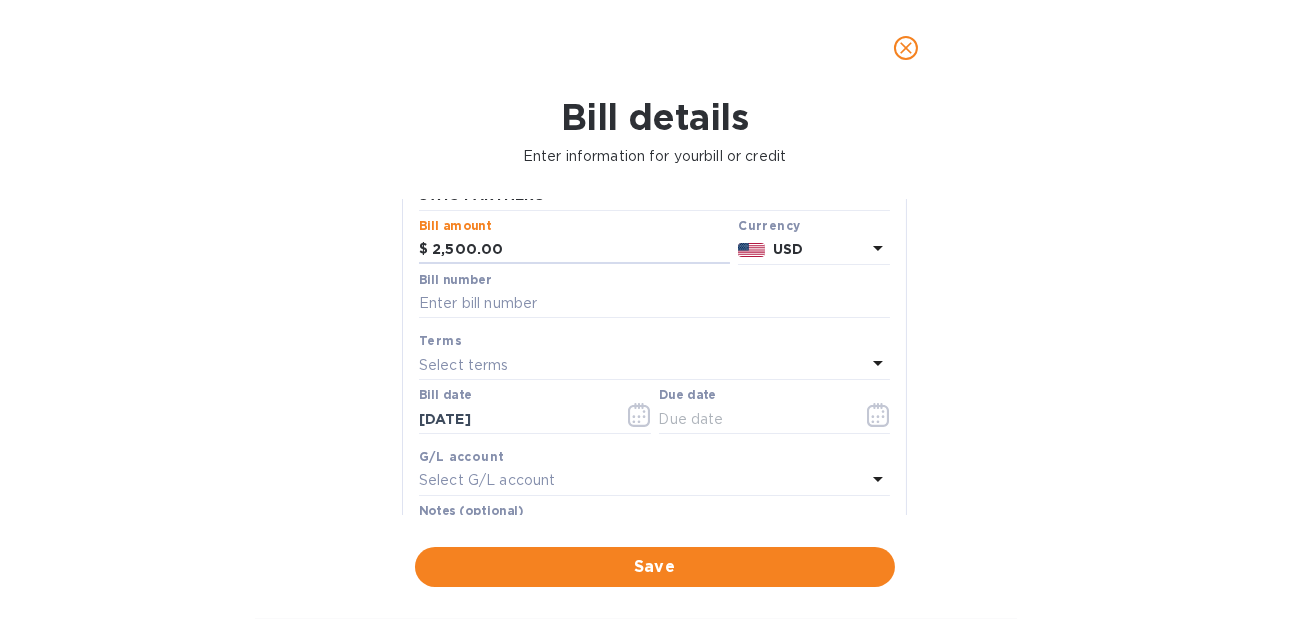 scroll, scrollTop: 155, scrollLeft: 0, axis: vertical 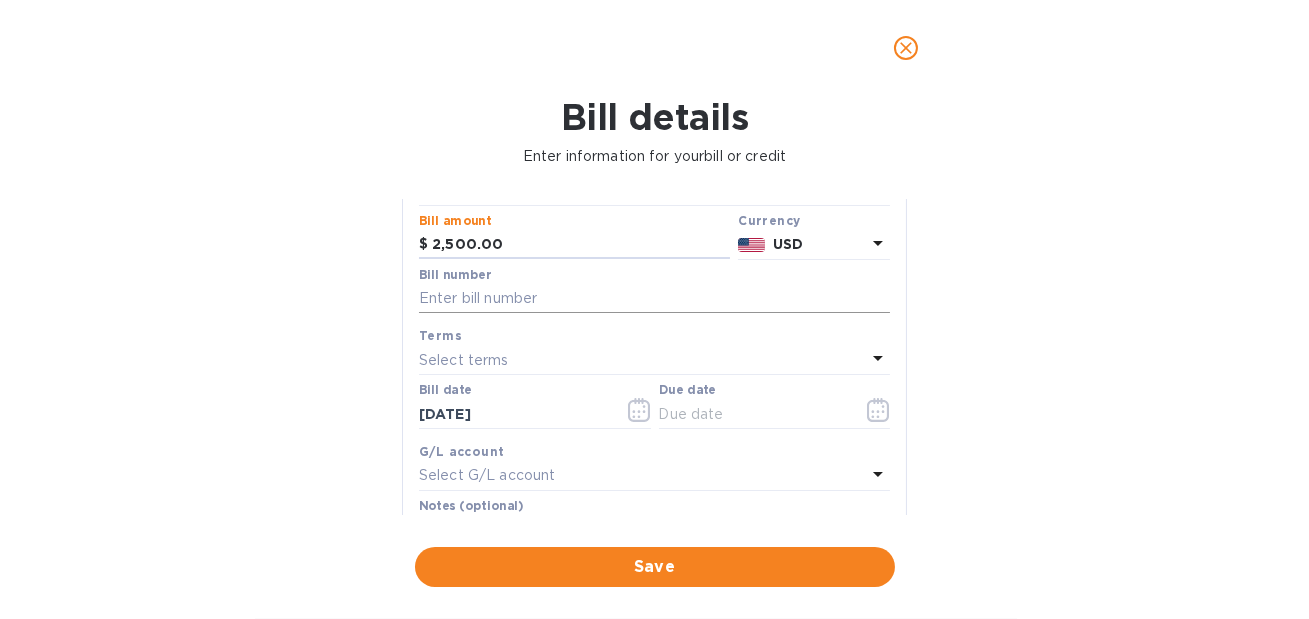 type on "2,500.00" 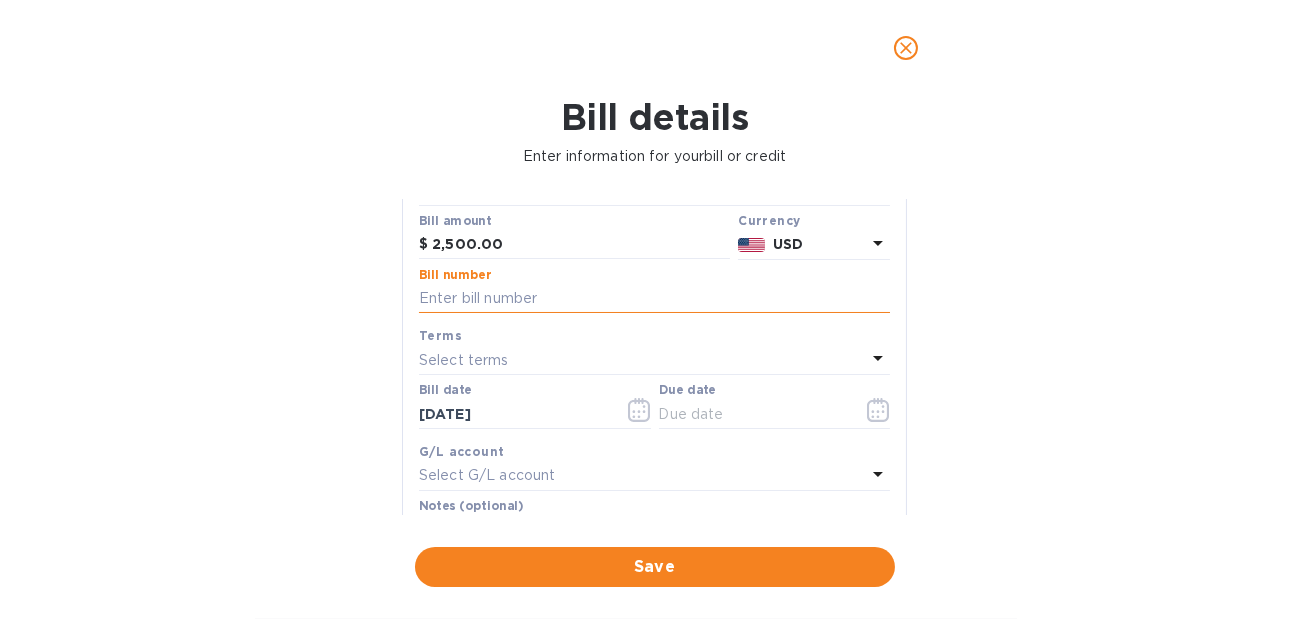 click at bounding box center [654, 299] 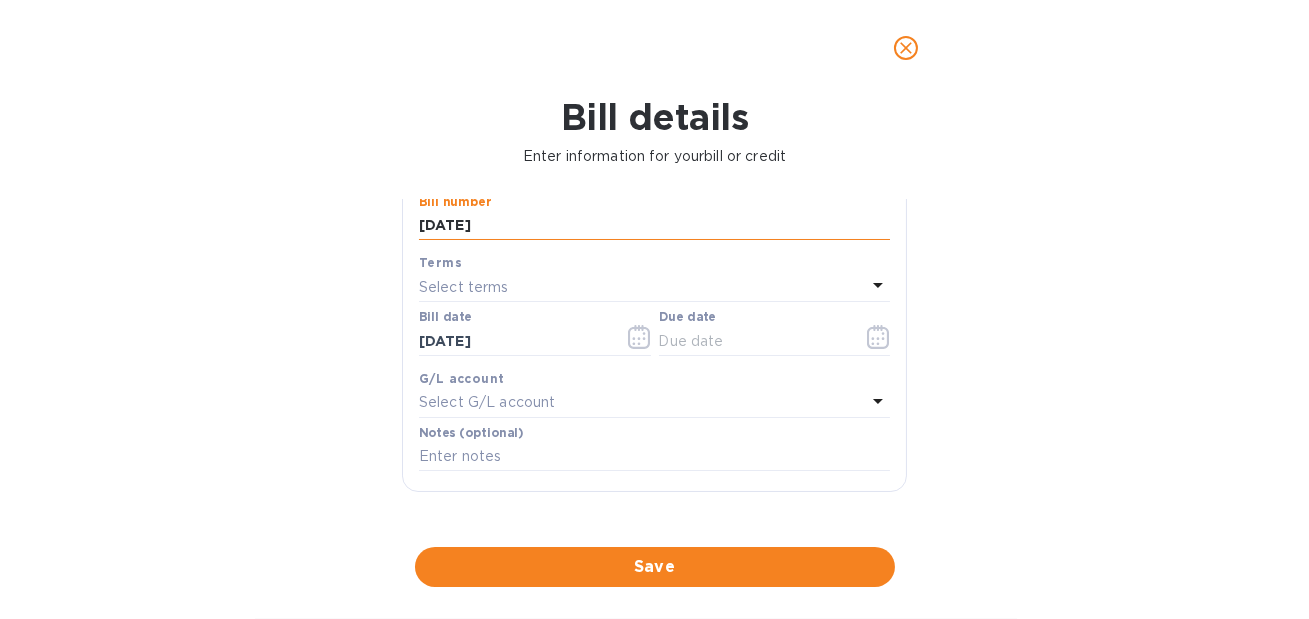 scroll, scrollTop: 280, scrollLeft: 0, axis: vertical 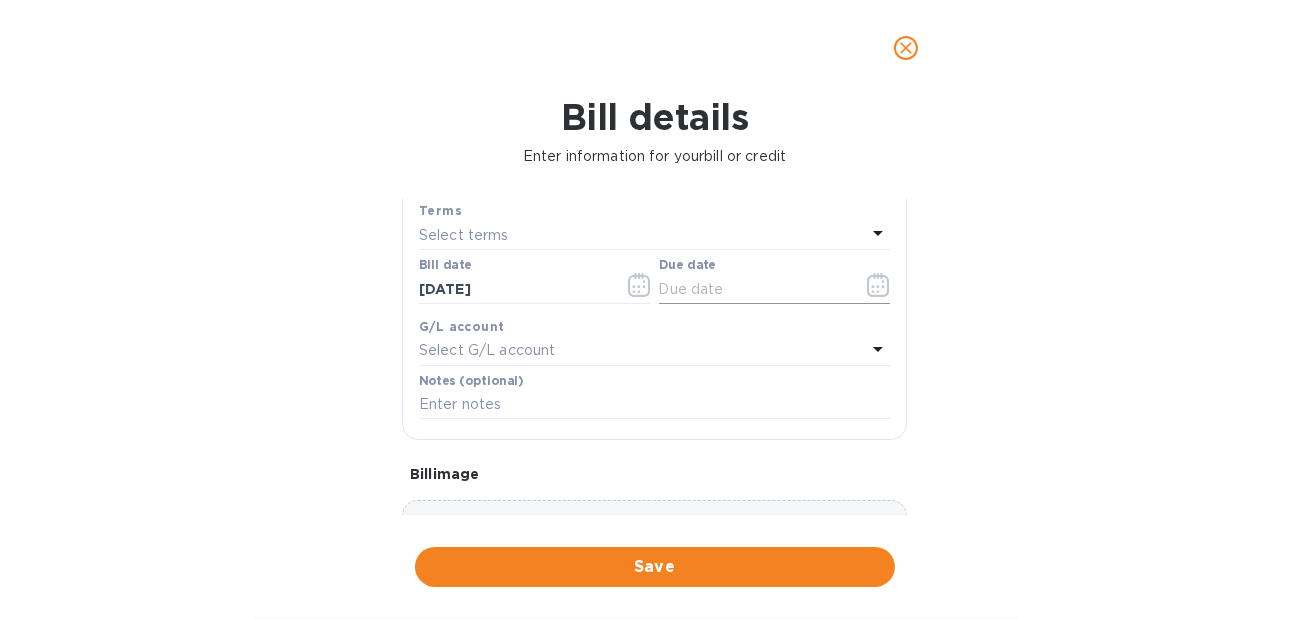 type on "[DATE]" 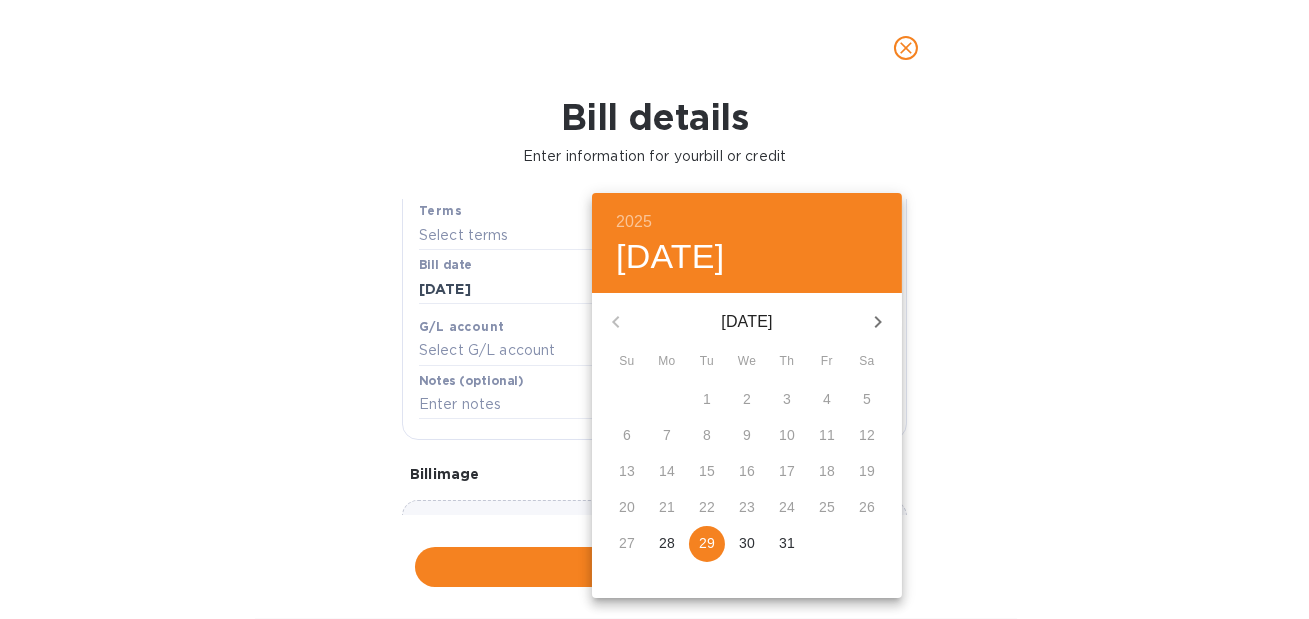 click on "31" at bounding box center [787, 543] 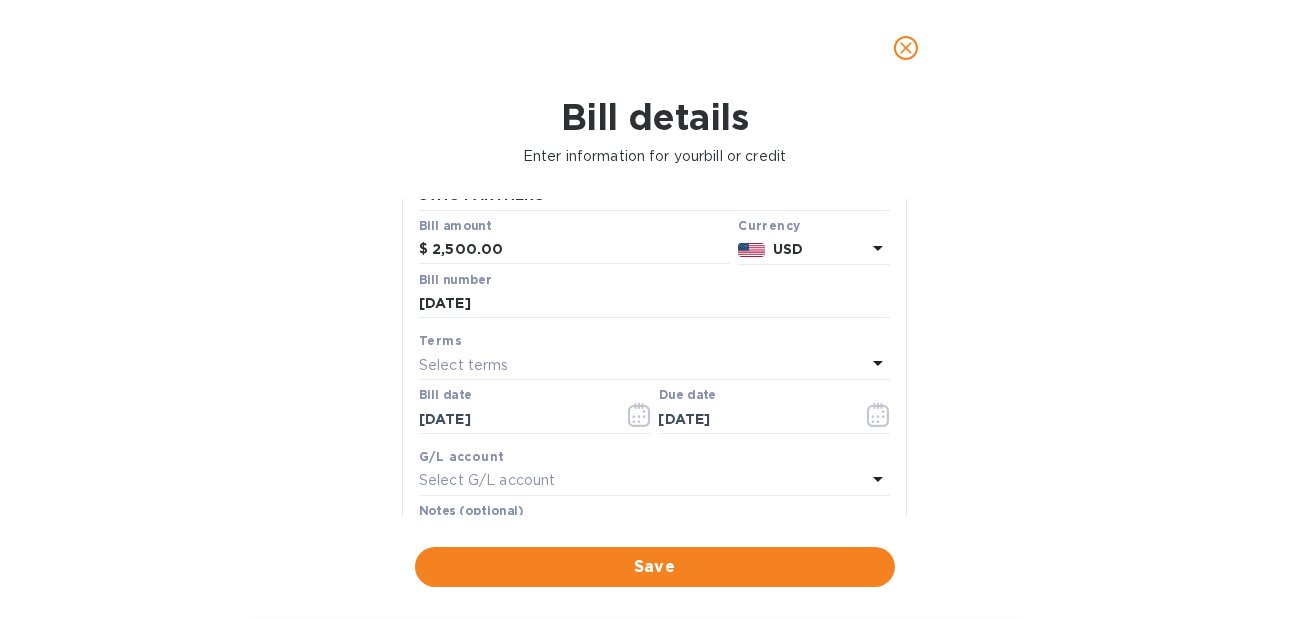 scroll, scrollTop: 0, scrollLeft: 0, axis: both 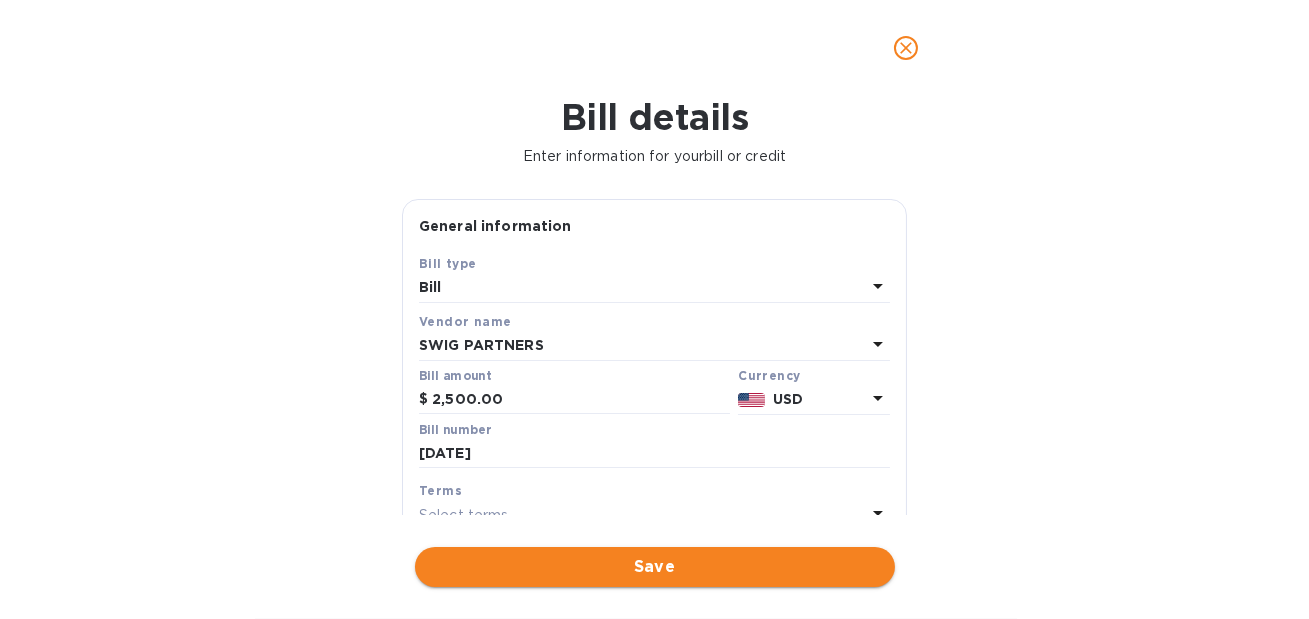 click on "Save" at bounding box center [655, 567] 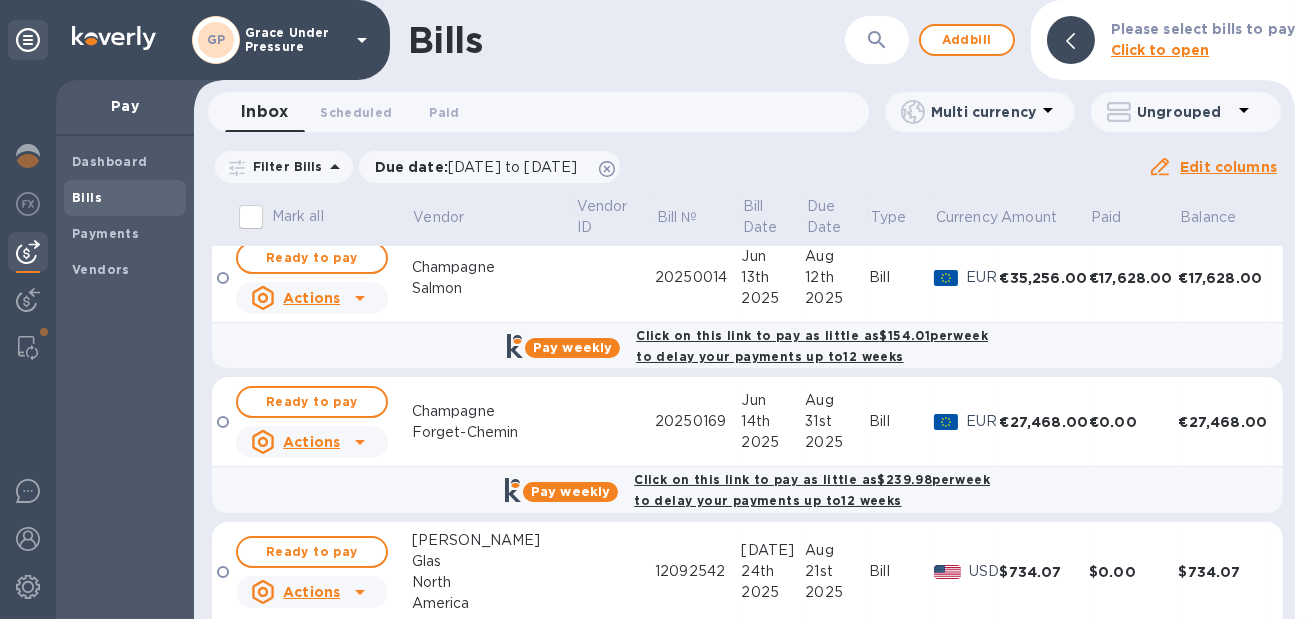 scroll, scrollTop: 447, scrollLeft: 0, axis: vertical 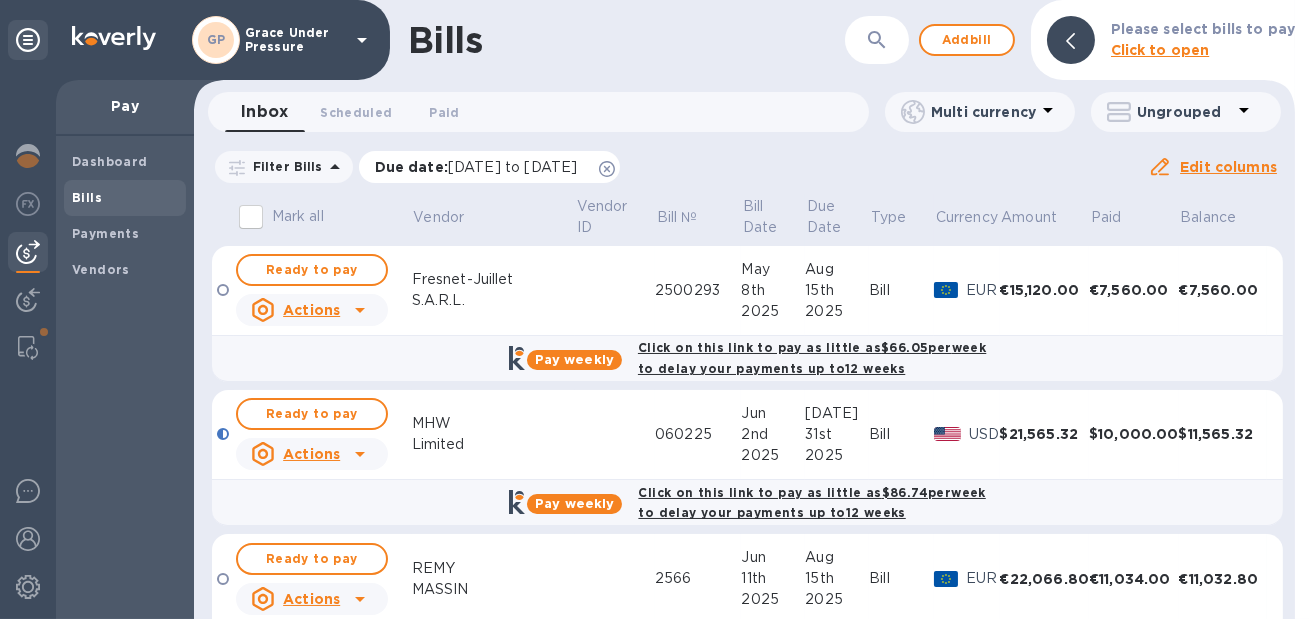 click 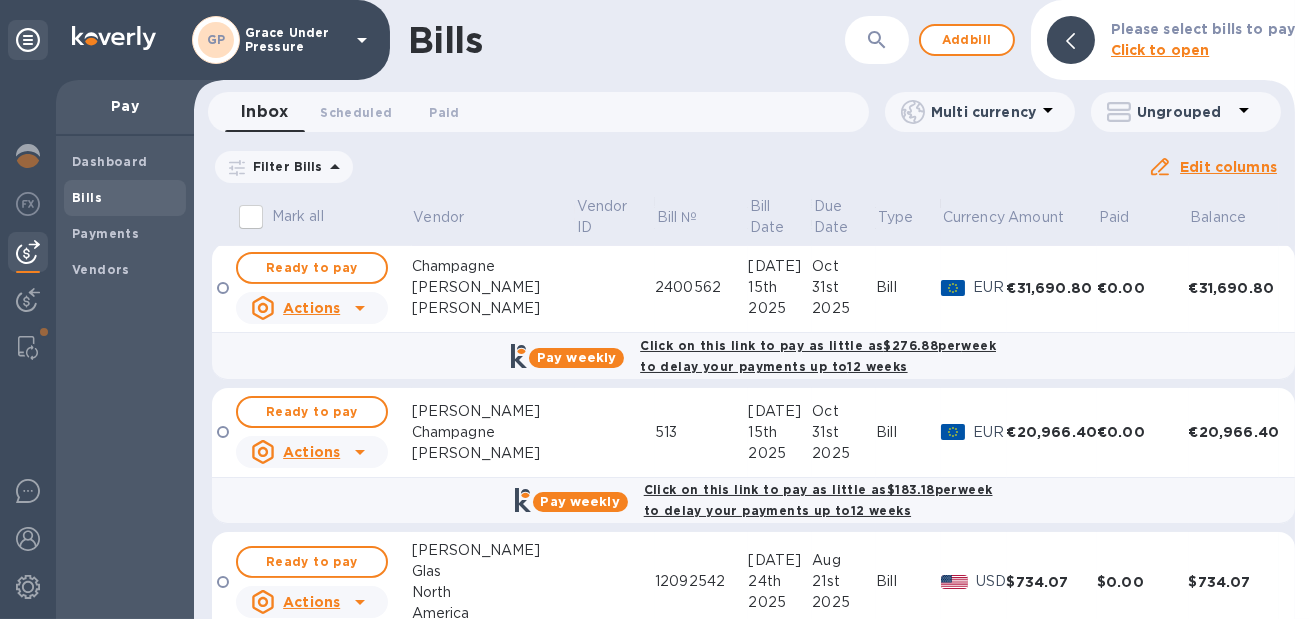 scroll, scrollTop: 1374, scrollLeft: 0, axis: vertical 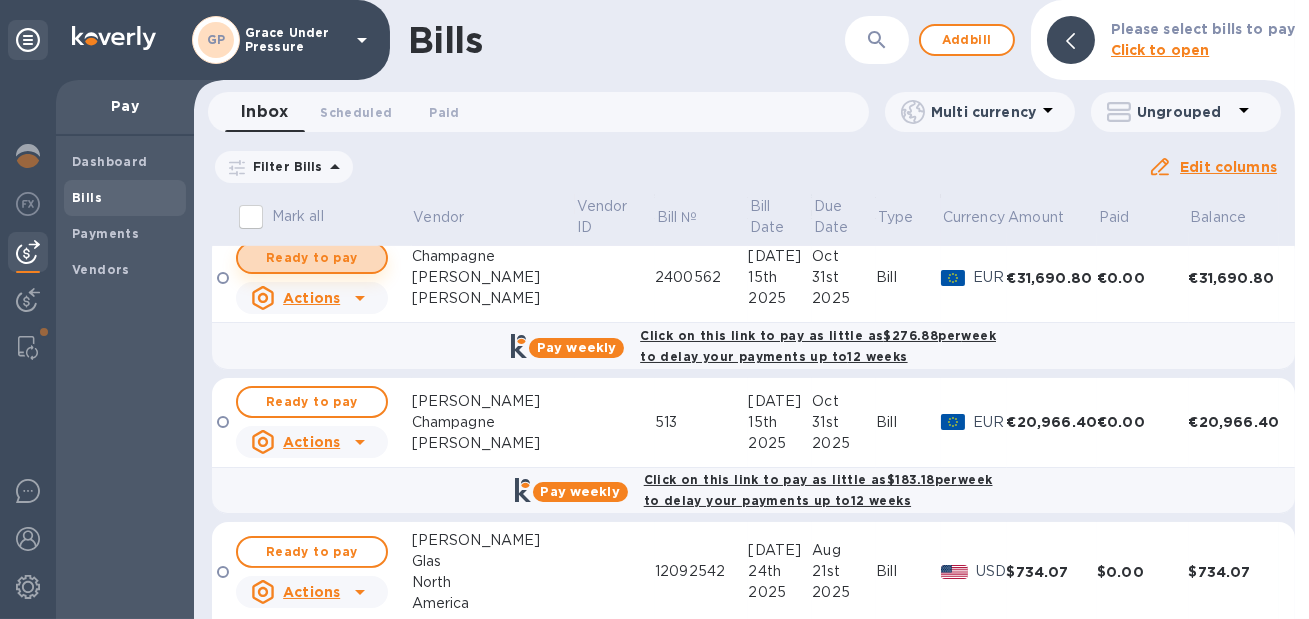 click on "Ready to pay" at bounding box center [312, 258] 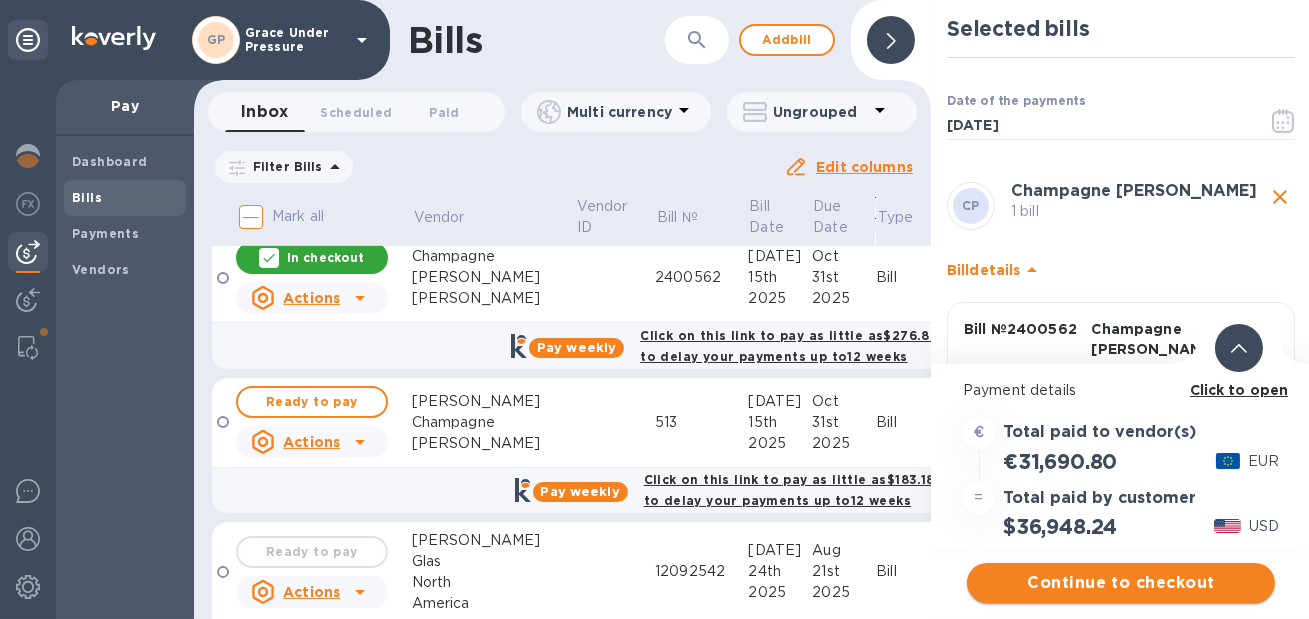 click on "Continue to checkout" at bounding box center (1121, 583) 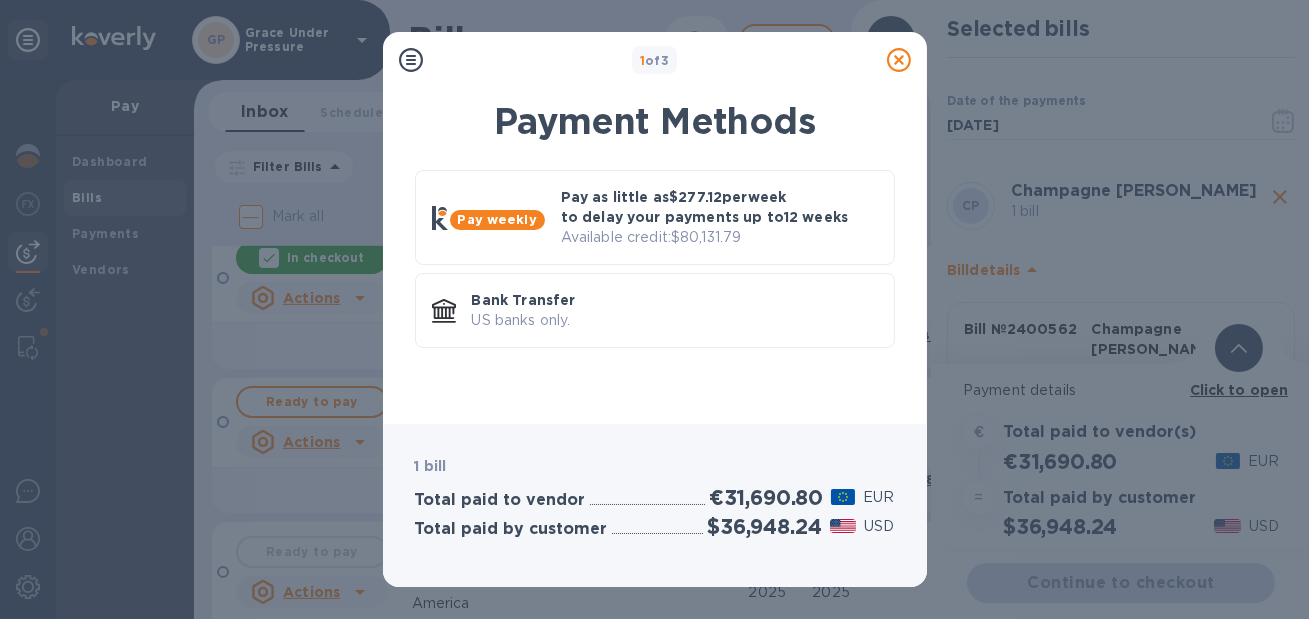 click 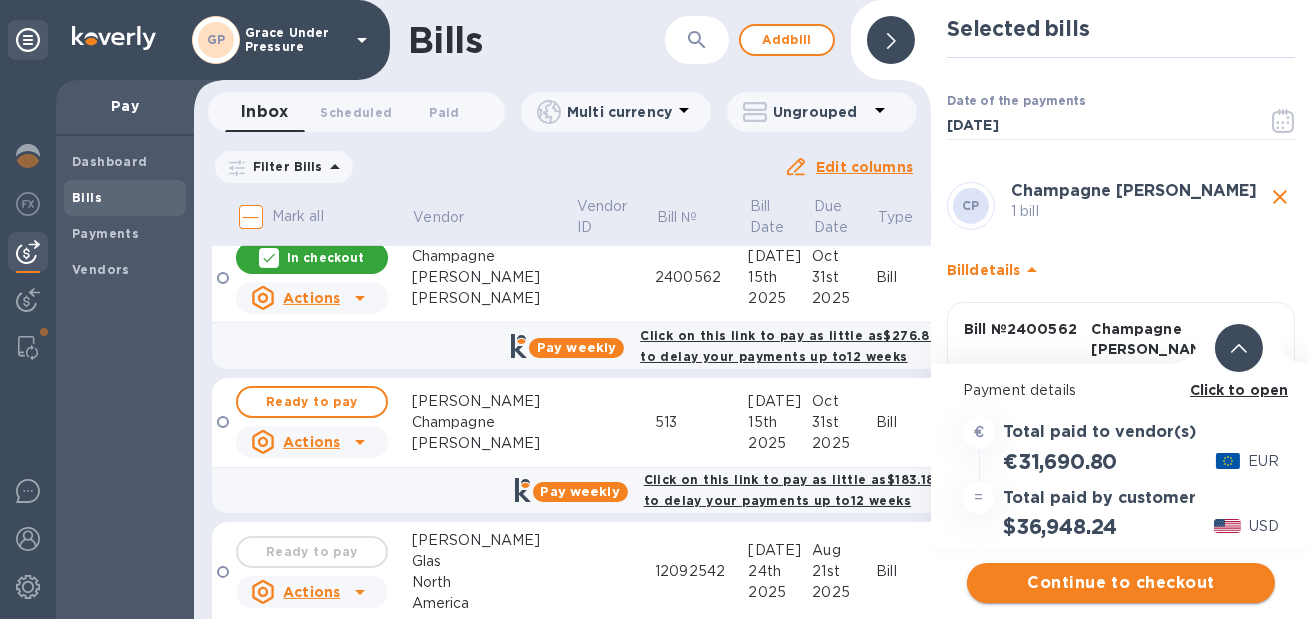 click on "Continue to checkout" at bounding box center (1121, 583) 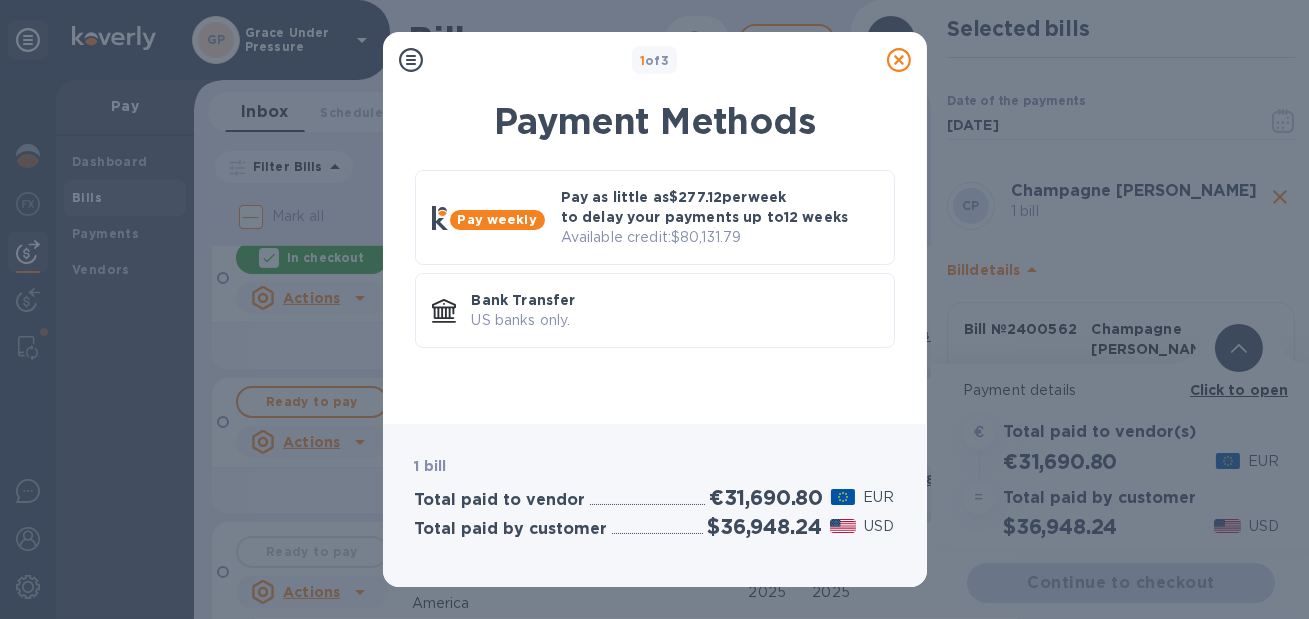 click 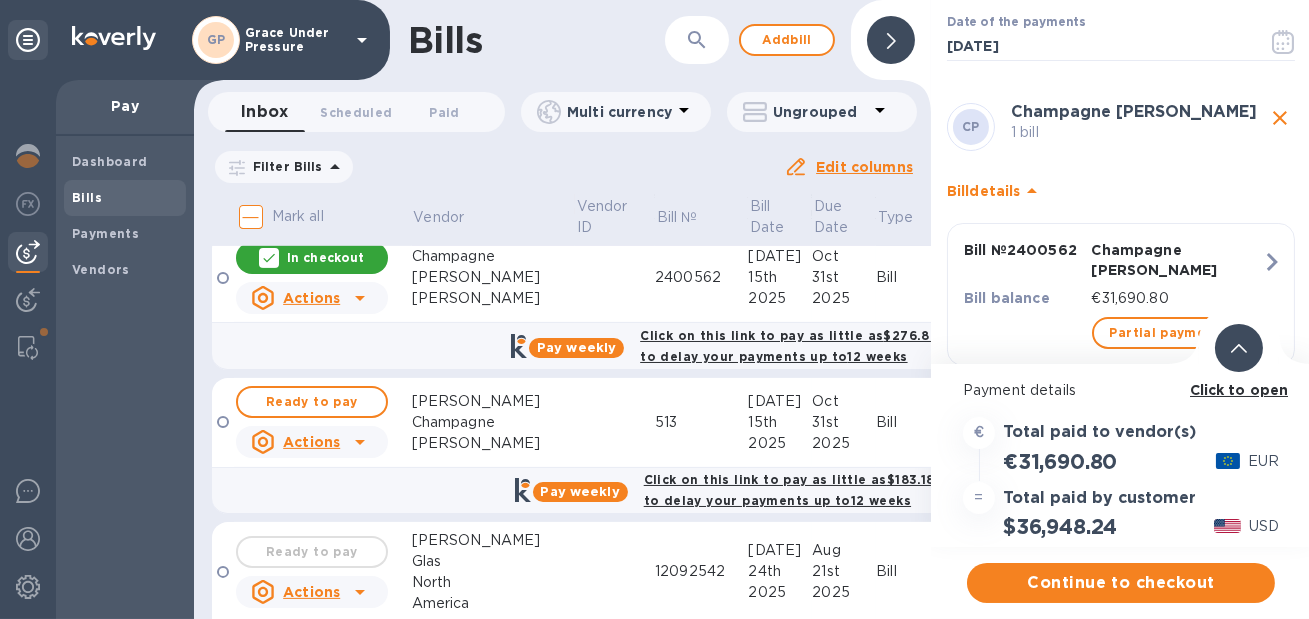 scroll, scrollTop: 122, scrollLeft: 0, axis: vertical 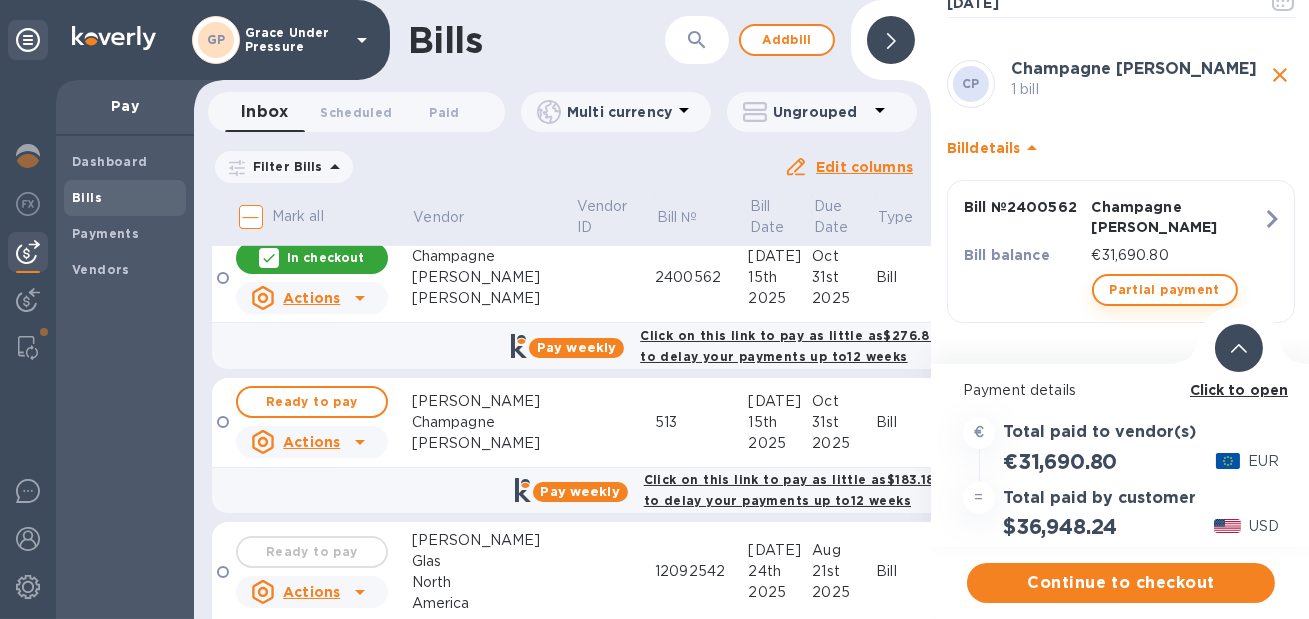 click on "Partial payment" at bounding box center [1165, 290] 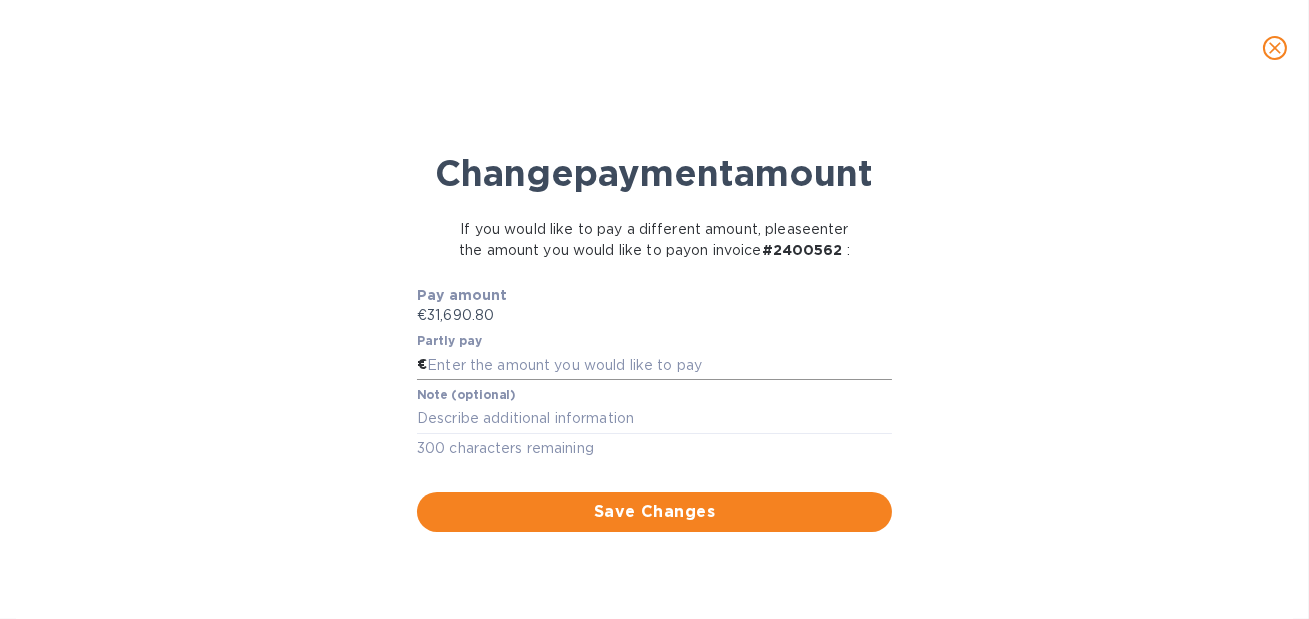 click at bounding box center [659, 365] 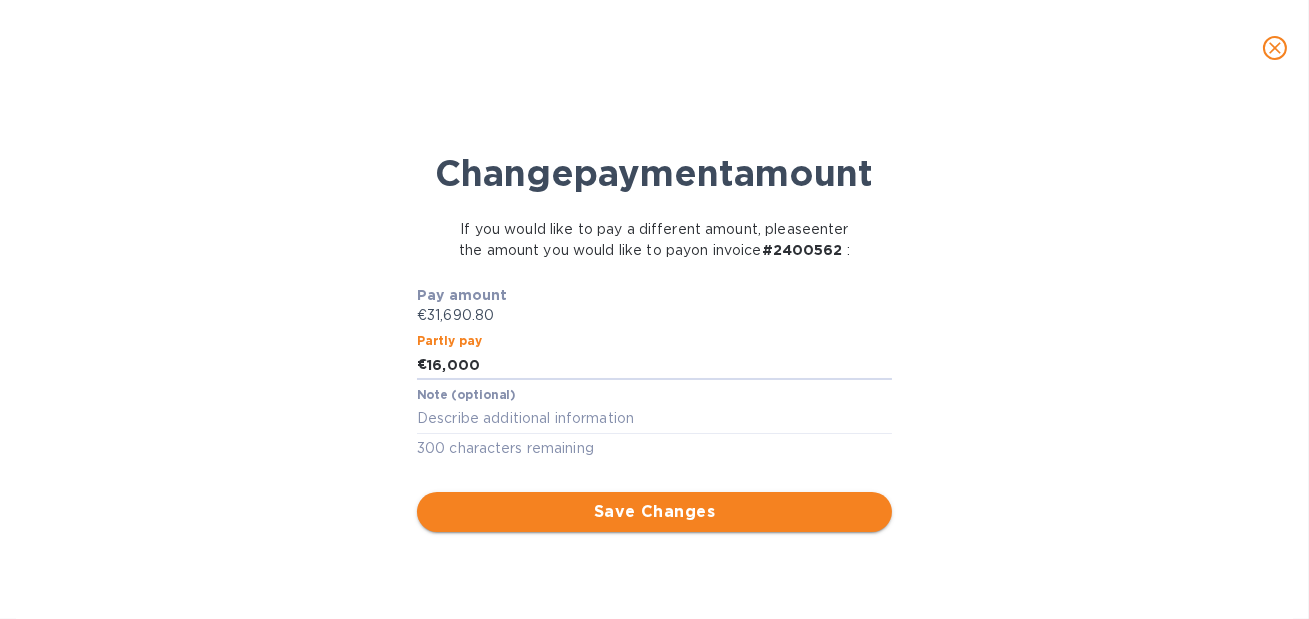 type on "16,000" 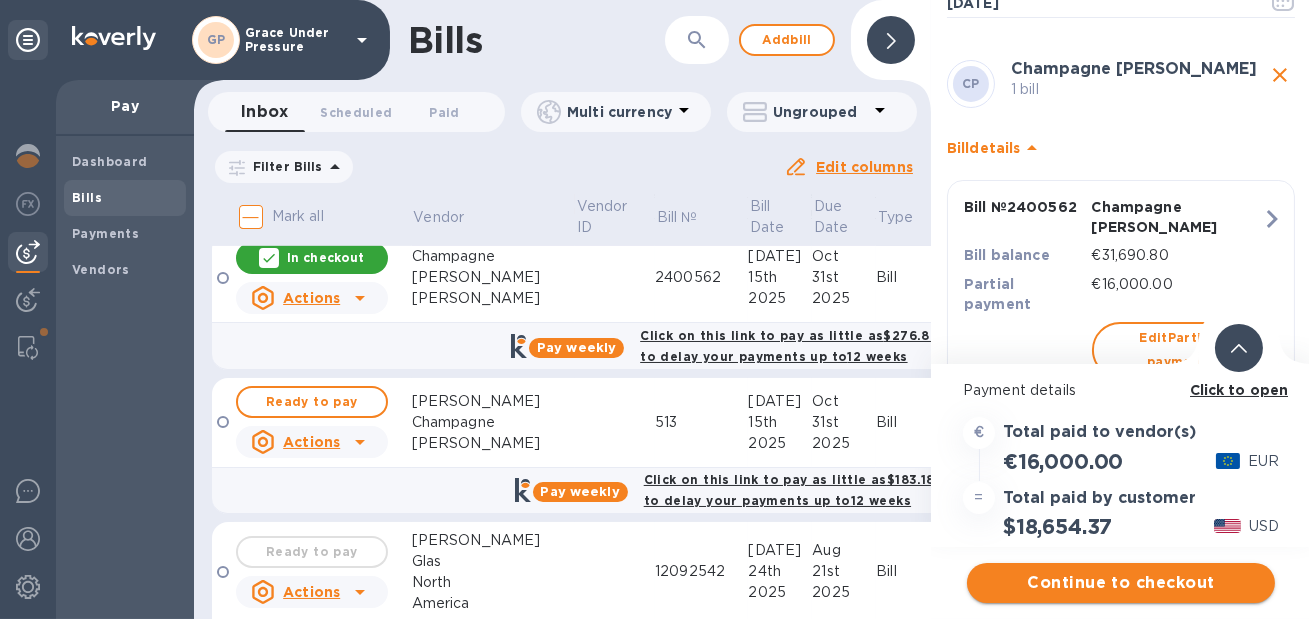 click on "Continue to checkout" at bounding box center (1121, 583) 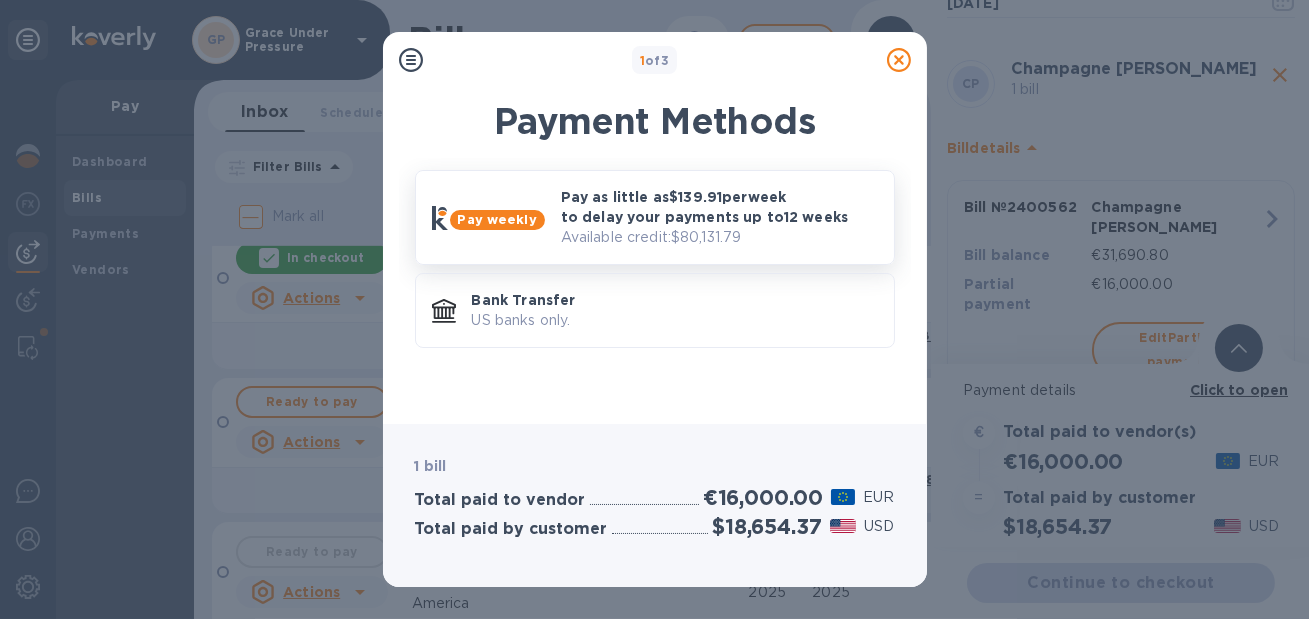 click on "Pay as little as  $139.91  per  week    to delay your payments up to  12 weeks" at bounding box center [719, 207] 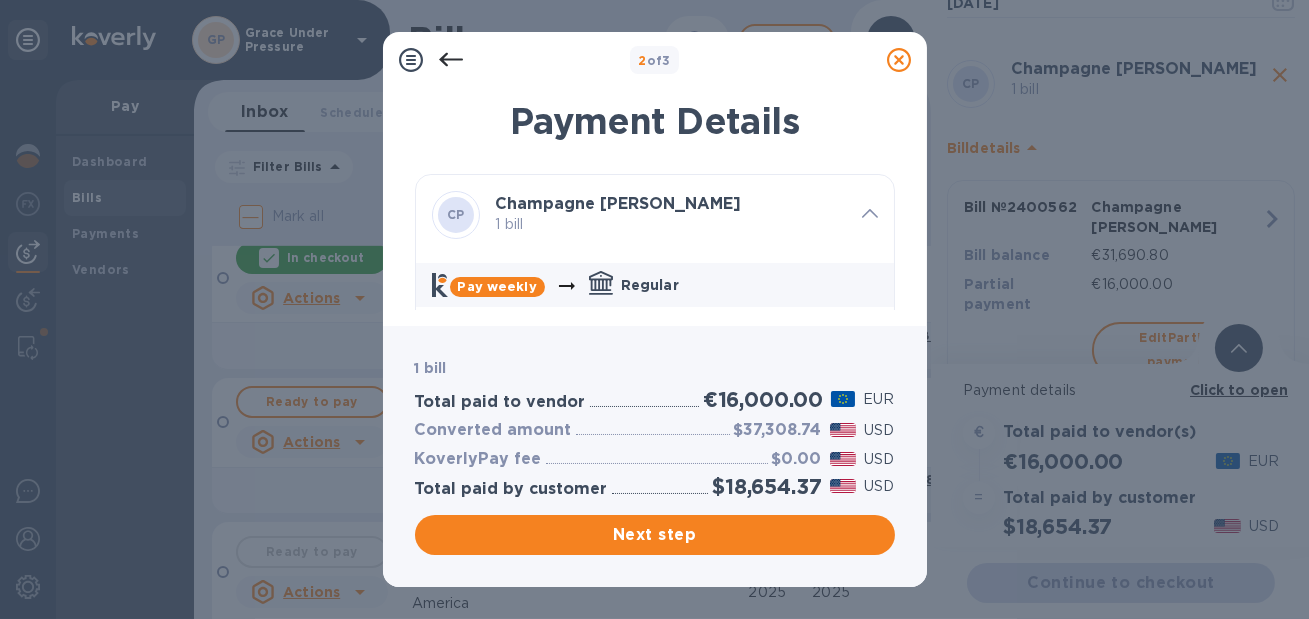scroll, scrollTop: 51, scrollLeft: 0, axis: vertical 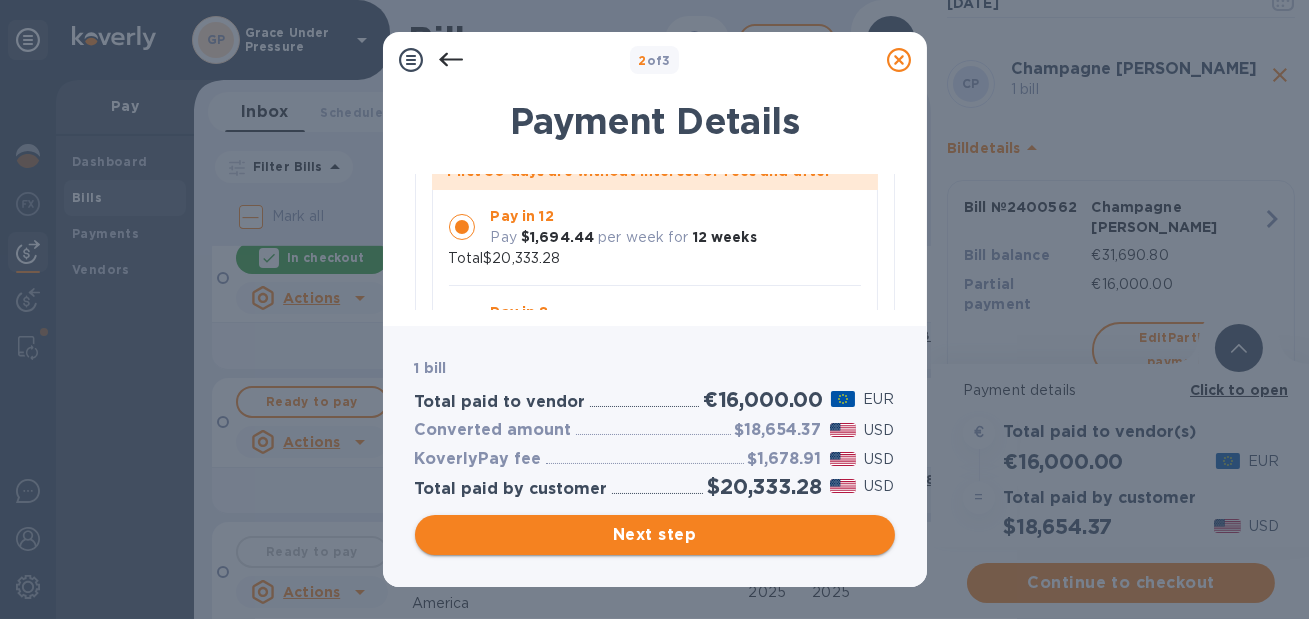 click on "Next step" at bounding box center (655, 535) 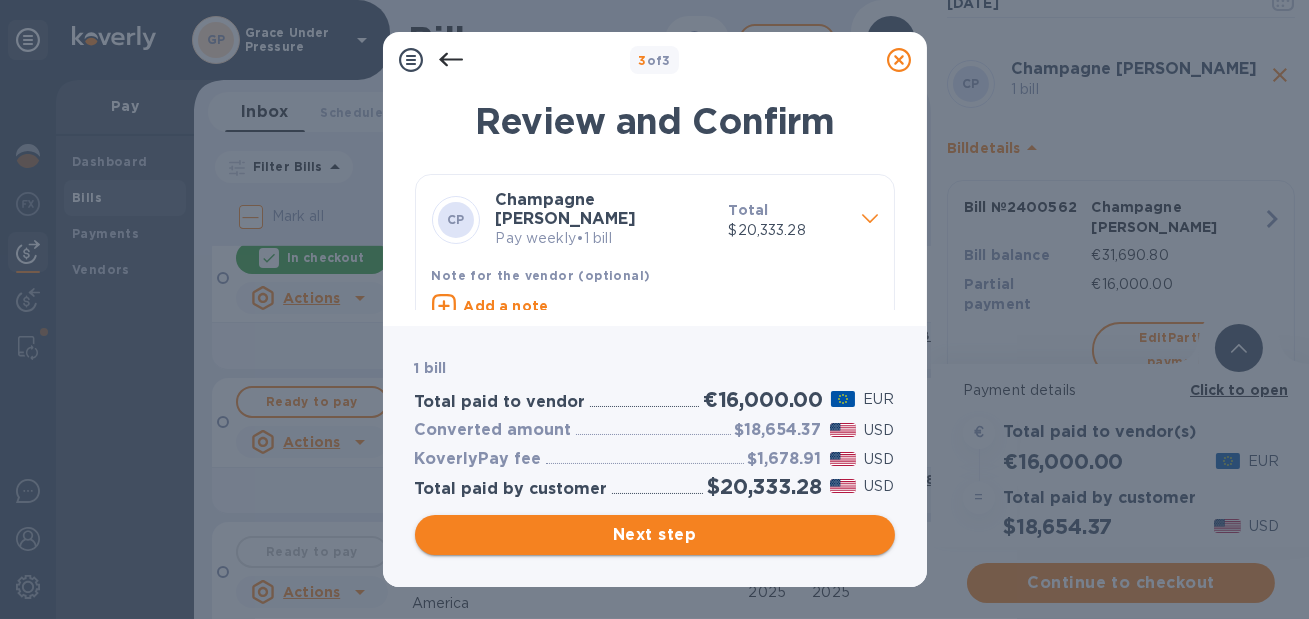 click on "Next step" at bounding box center [655, 535] 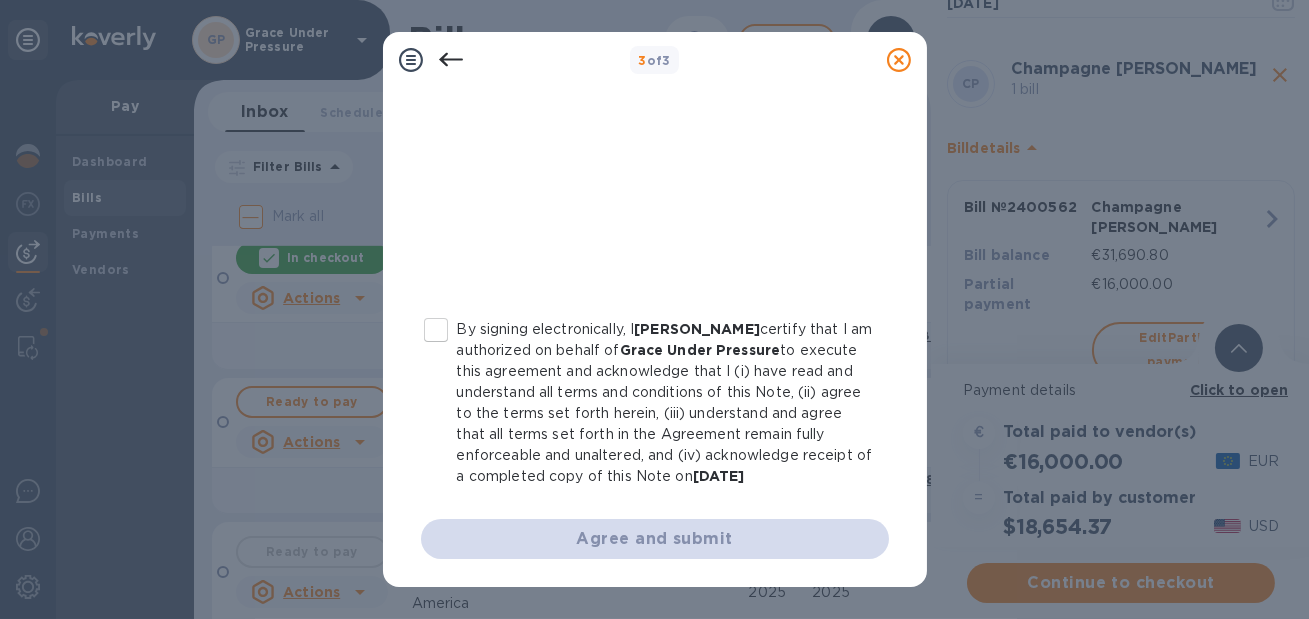 scroll, scrollTop: 522, scrollLeft: 0, axis: vertical 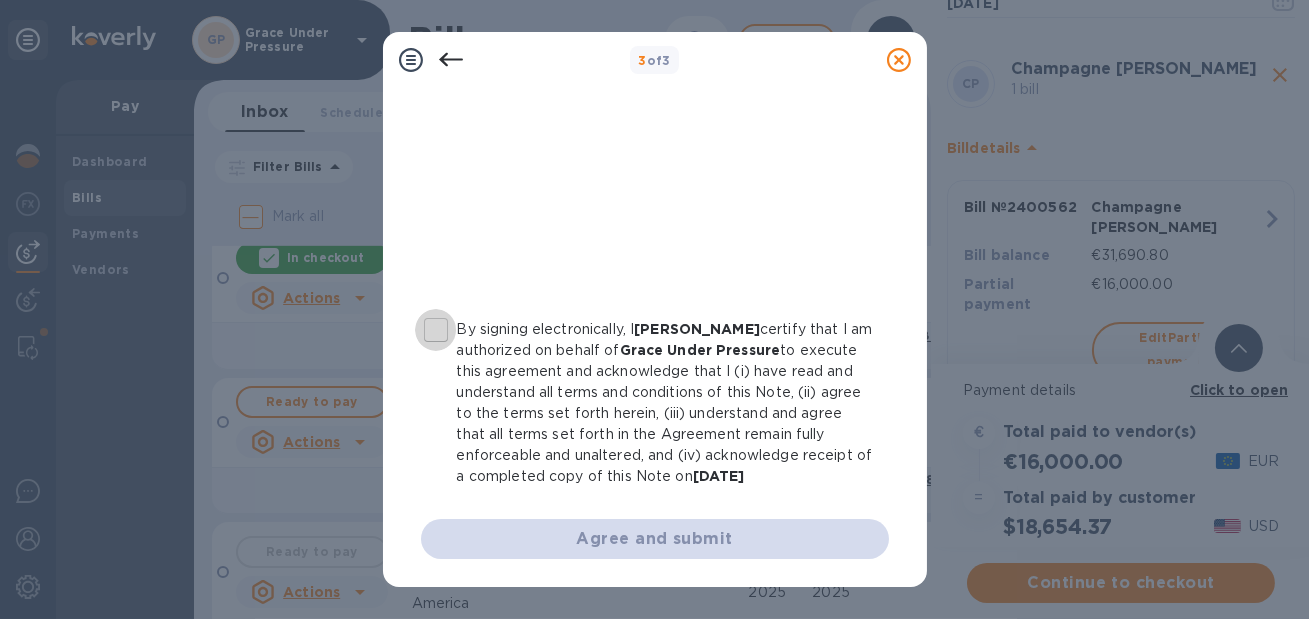 click on "By signing electronically, I  [PERSON_NAME]  certify that I am authorized on behalf of  Grace Under Pressure  to execute this agreement and acknowledge that I (i) have read and understand all terms and conditions of this Note, (ii) agree to the terms set forth herein, (iii) understand and agree that all terms set forth in the Agreement remain fully enforceable and unaltered, and (iv) acknowledge receipt of a completed copy of this Note on  [DATE]" at bounding box center (436, 330) 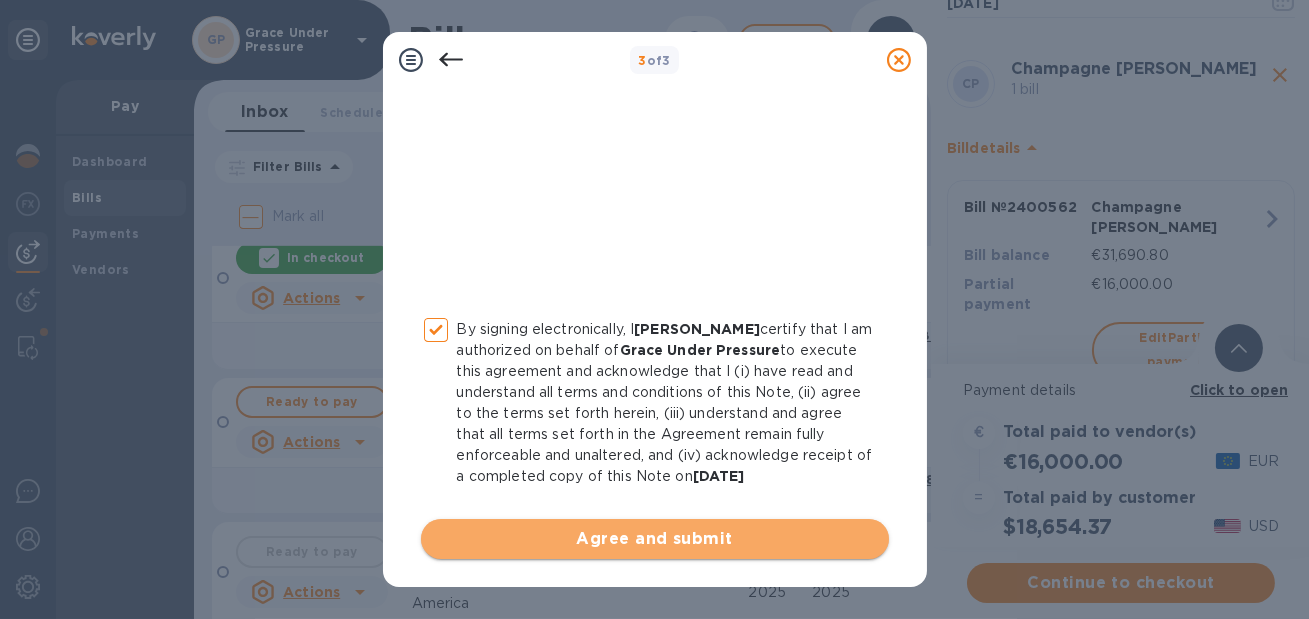 click on "Agree and submit" at bounding box center (655, 539) 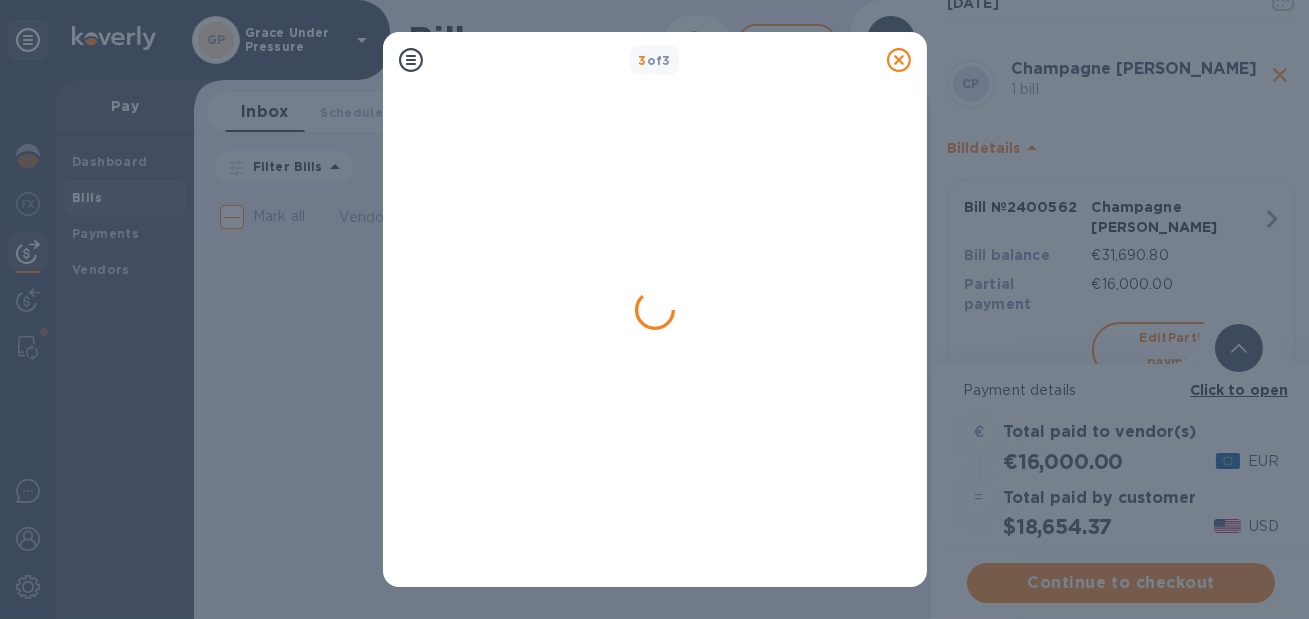 scroll, scrollTop: 0, scrollLeft: 0, axis: both 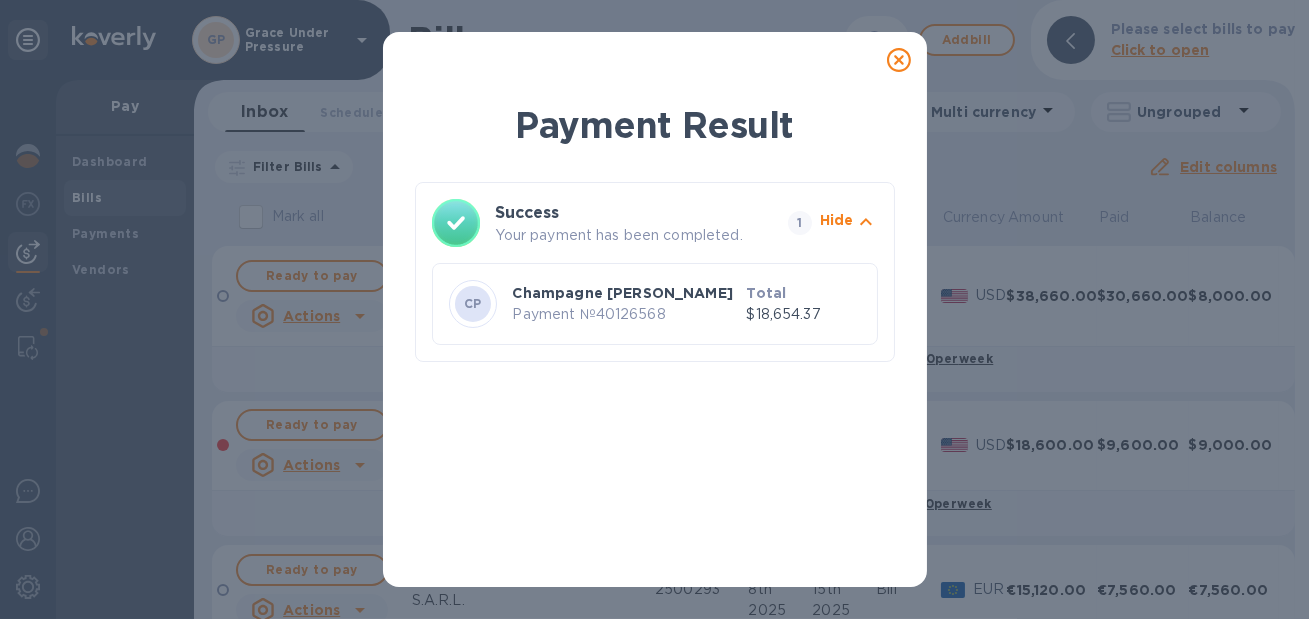 click 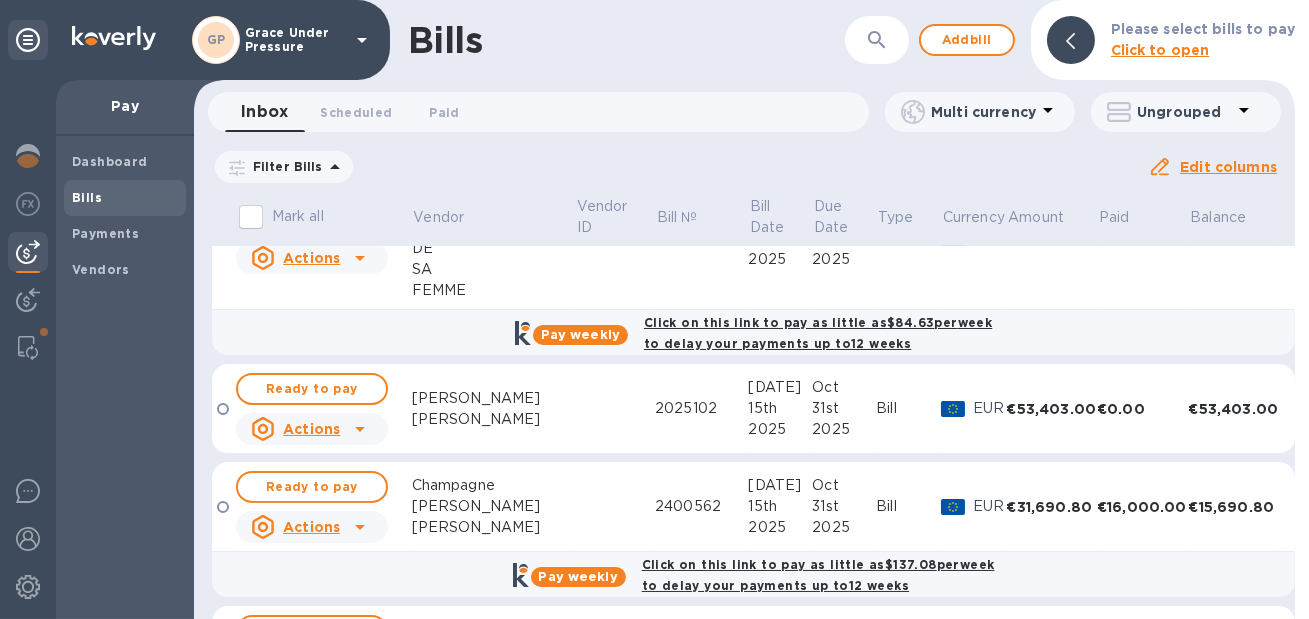 scroll, scrollTop: 1105, scrollLeft: 0, axis: vertical 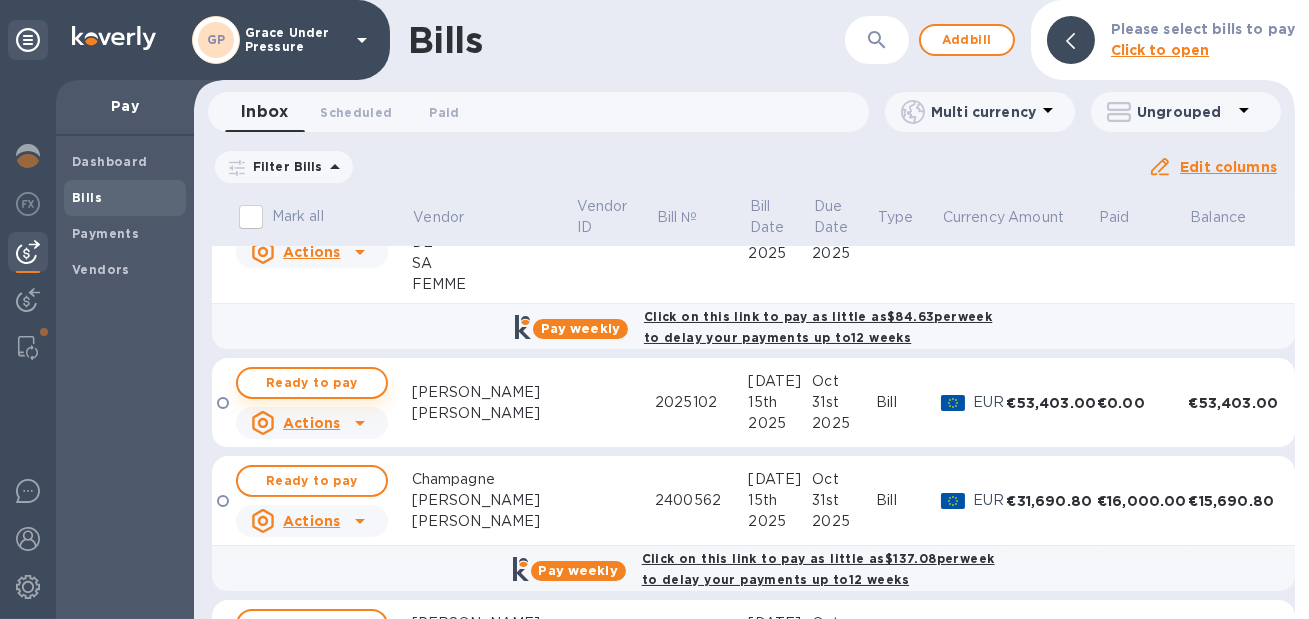 click on "Ready to pay" at bounding box center [312, 383] 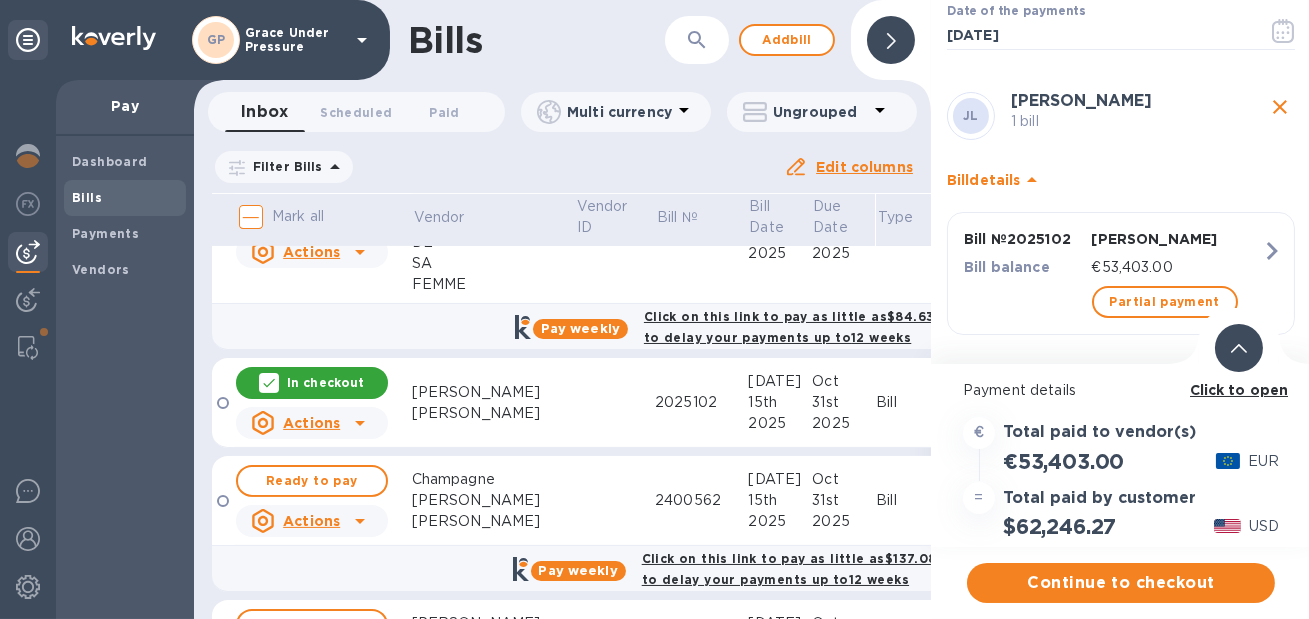 scroll, scrollTop: 102, scrollLeft: 0, axis: vertical 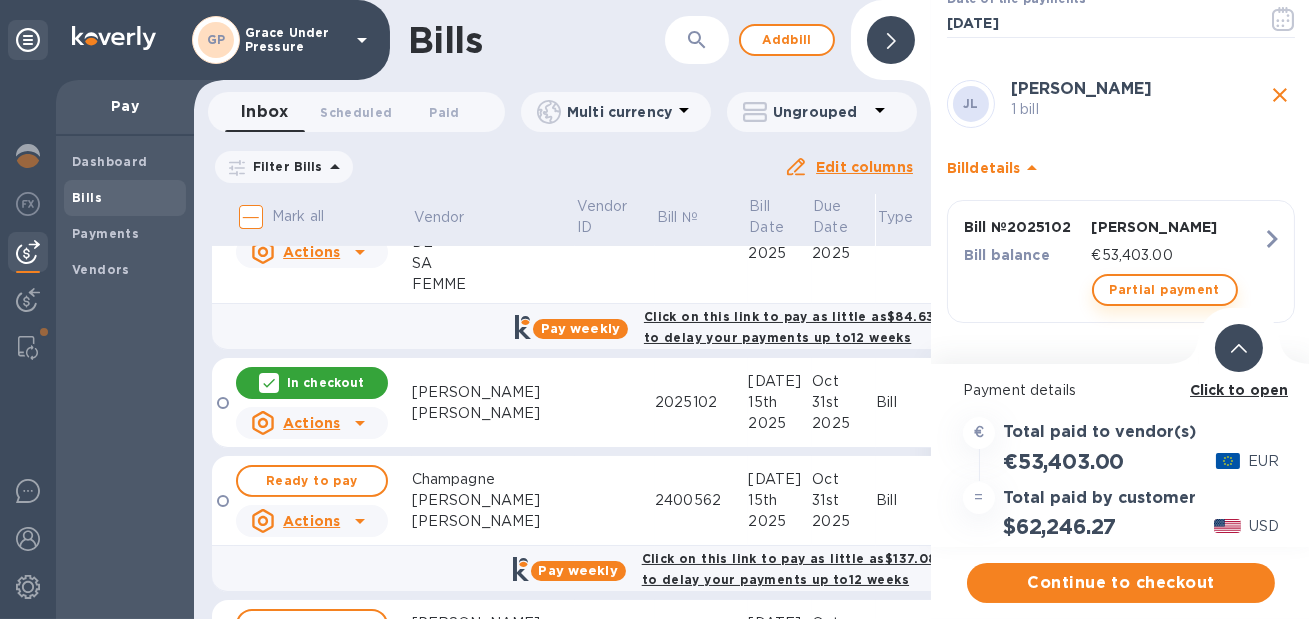 click on "Partial payment" at bounding box center [1165, 290] 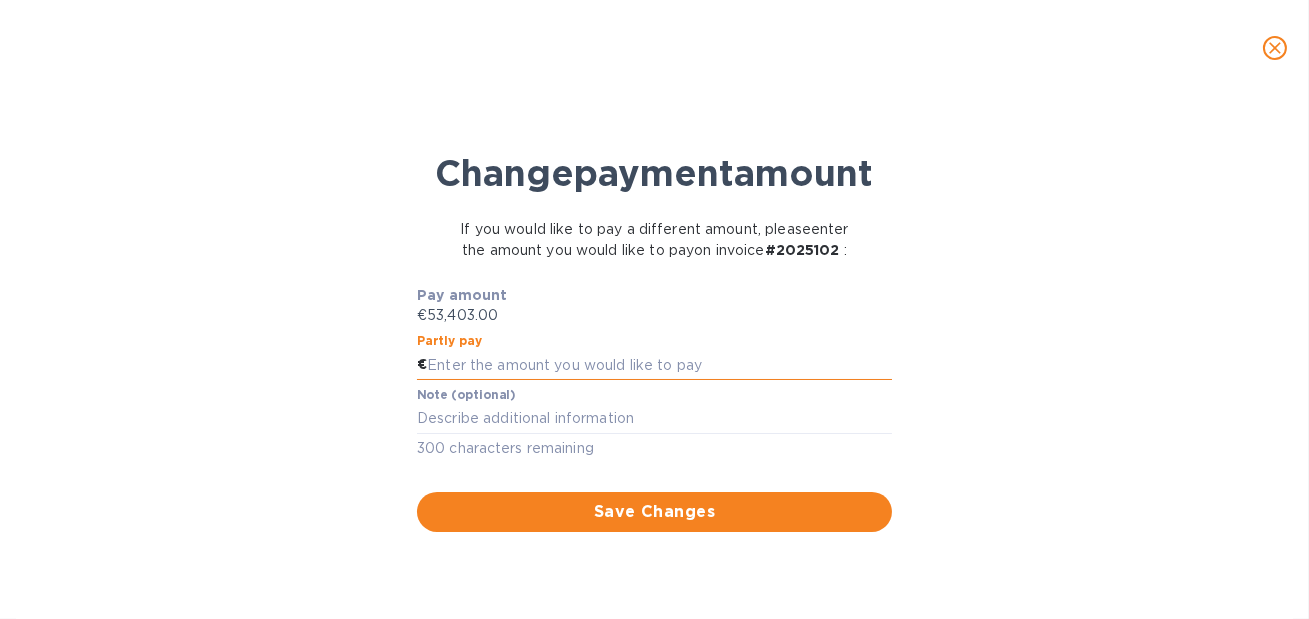 click at bounding box center (659, 365) 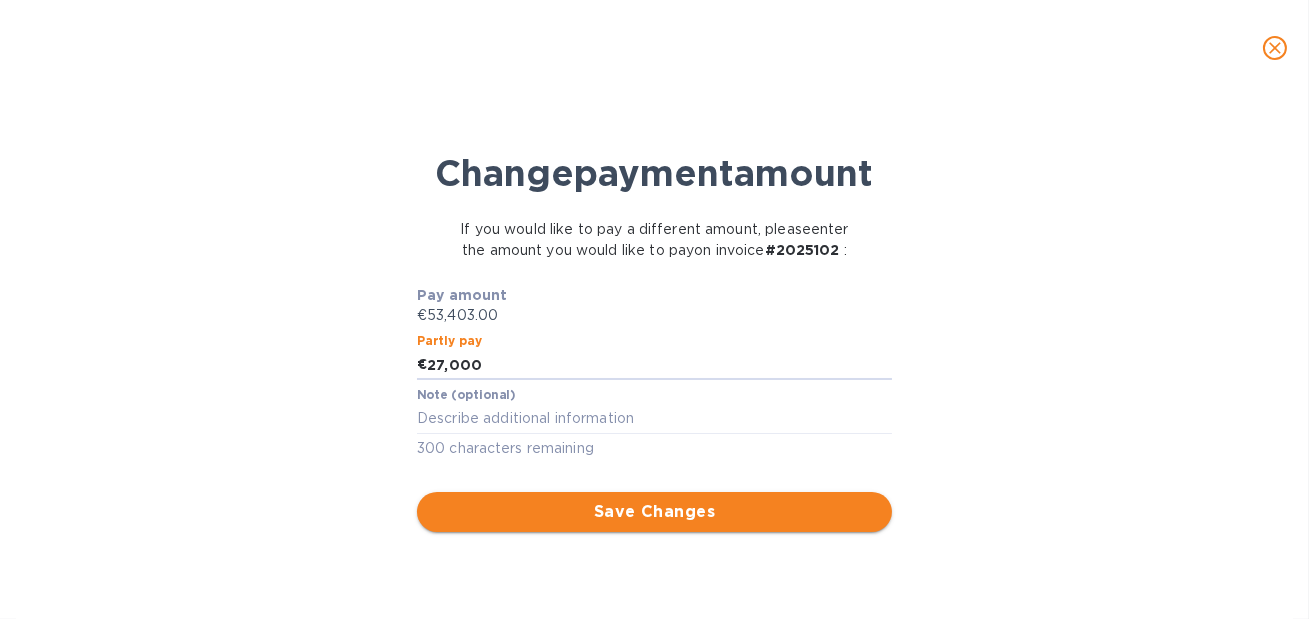 type on "27,000" 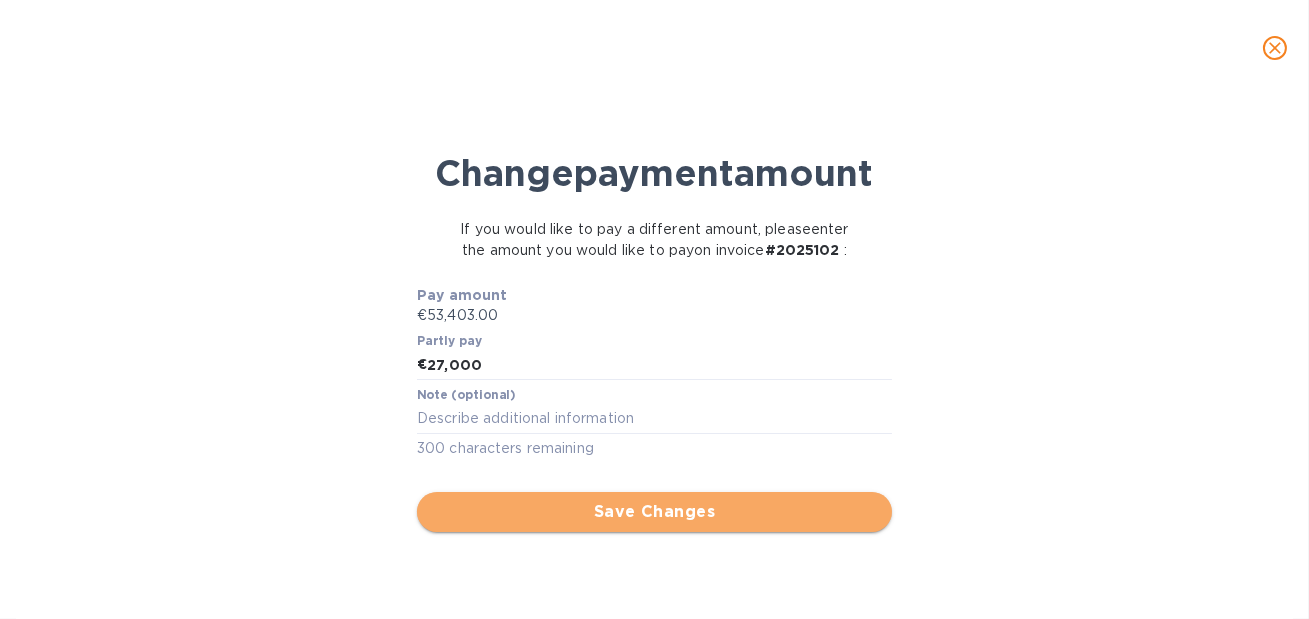 click on "Save Changes" at bounding box center (654, 512) 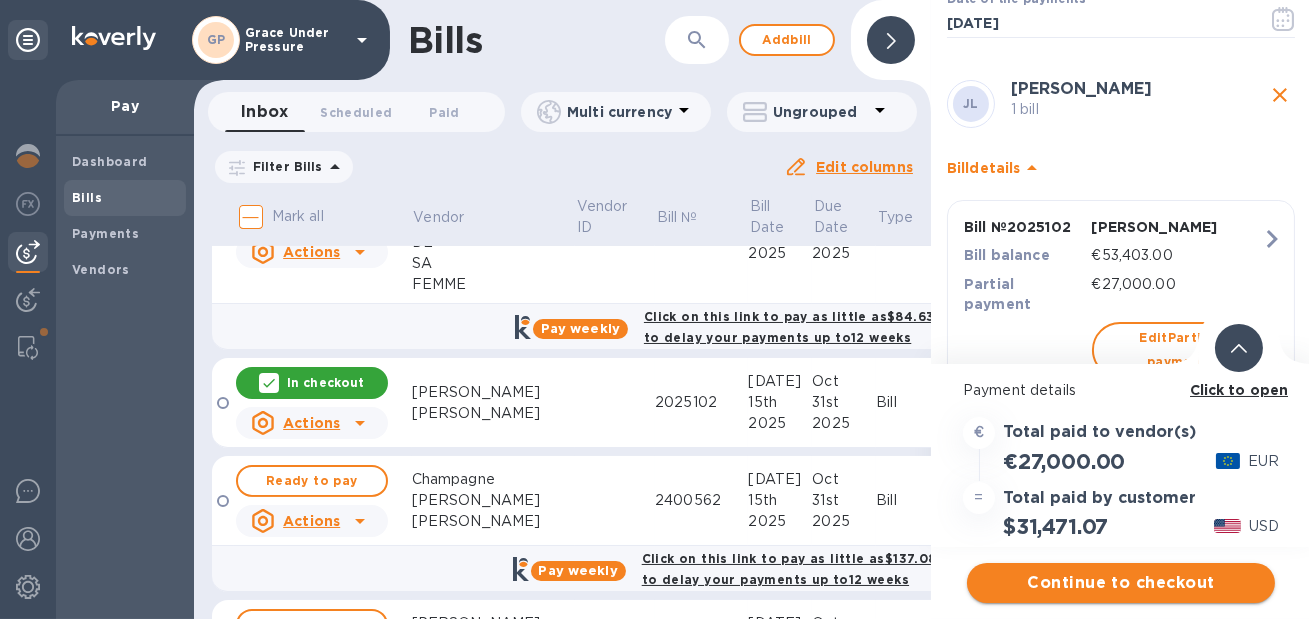 click on "Continue to checkout" at bounding box center (1121, 583) 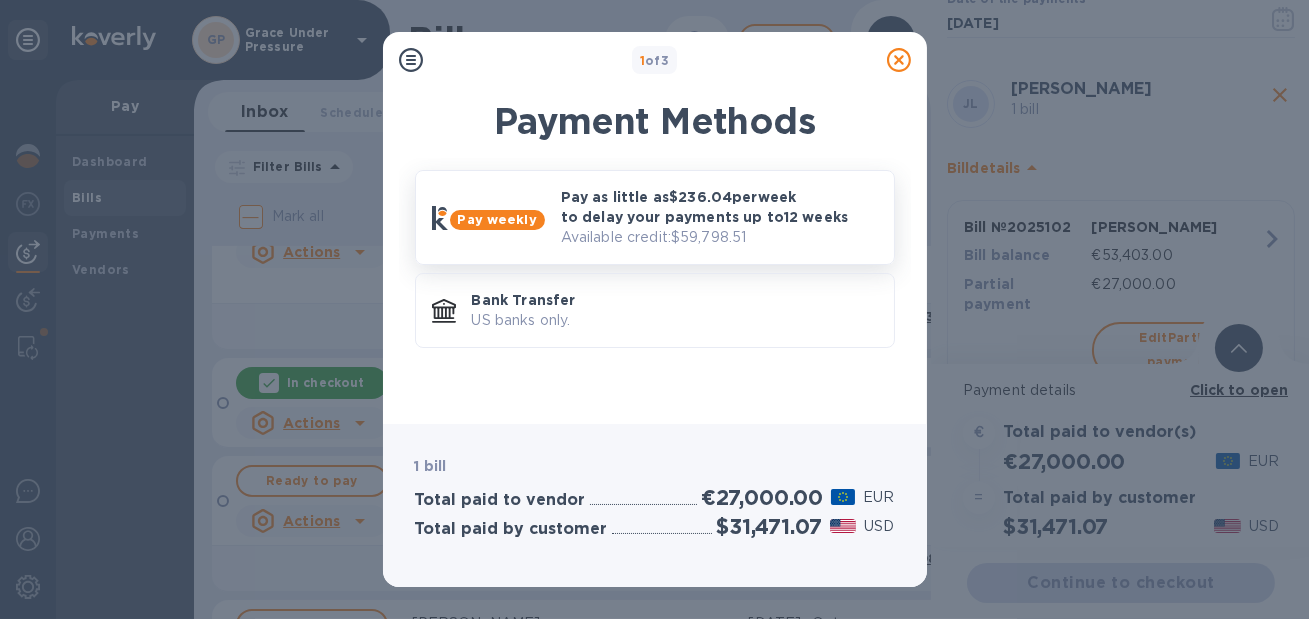click on "Pay as little as  $236.04  per  week    to delay your payments up to  12 weeks" at bounding box center [719, 207] 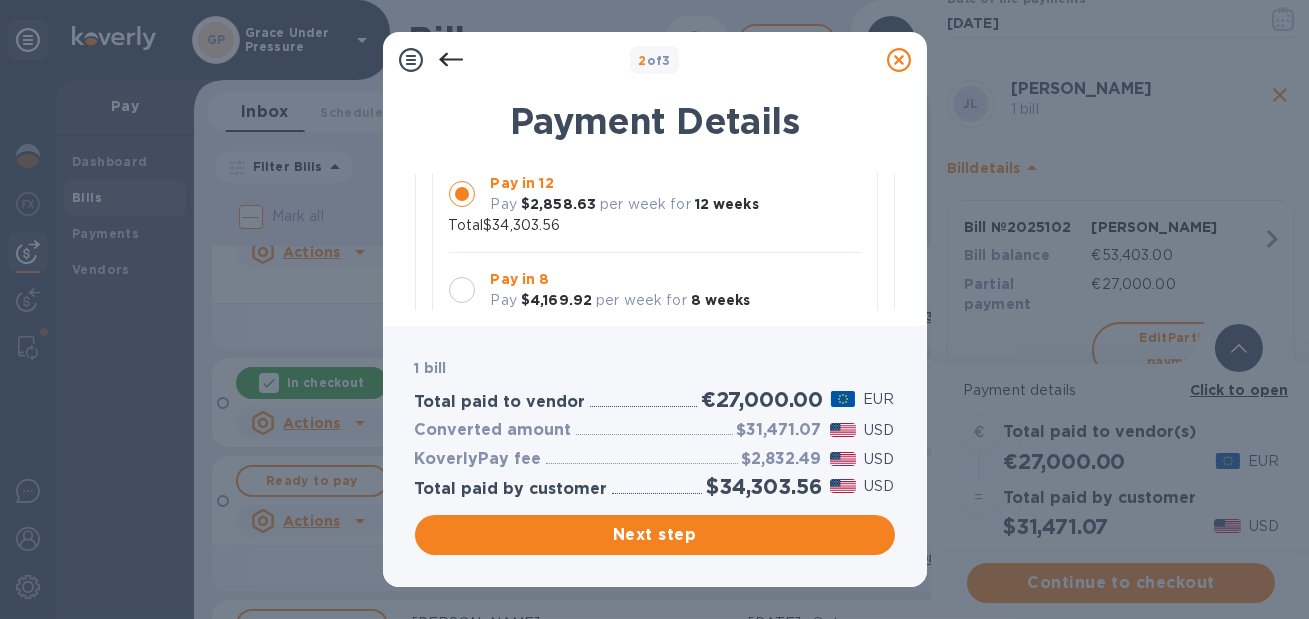 scroll, scrollTop: 243, scrollLeft: 0, axis: vertical 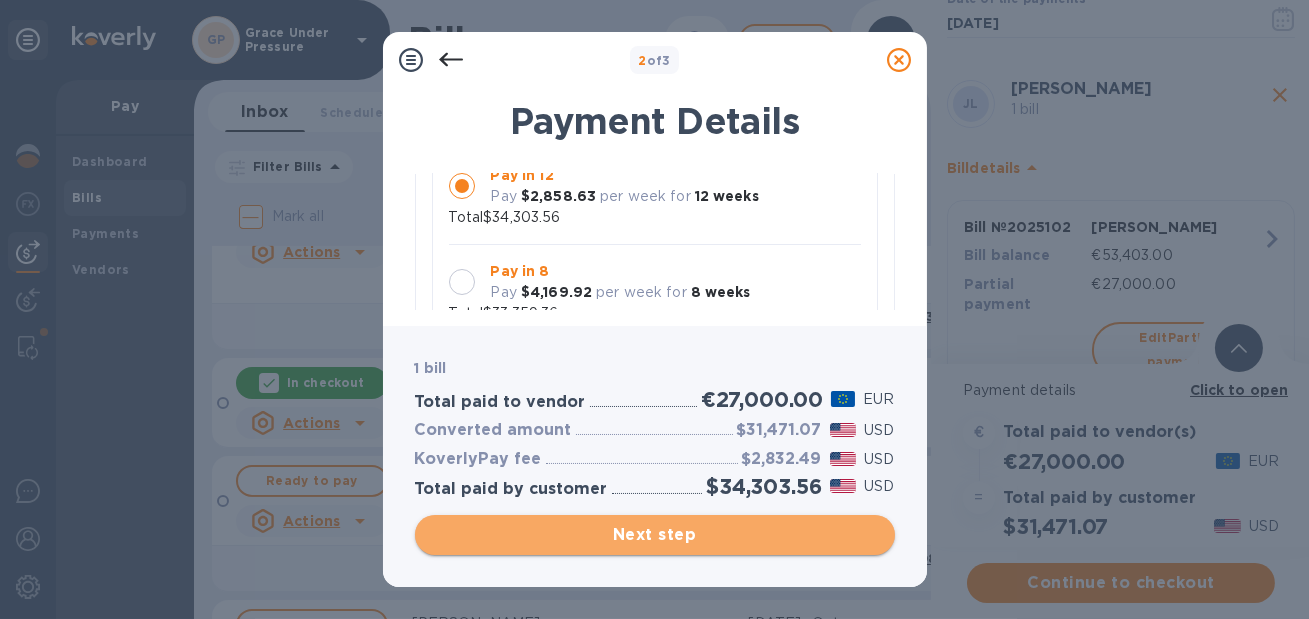 click on "Next step" at bounding box center [655, 535] 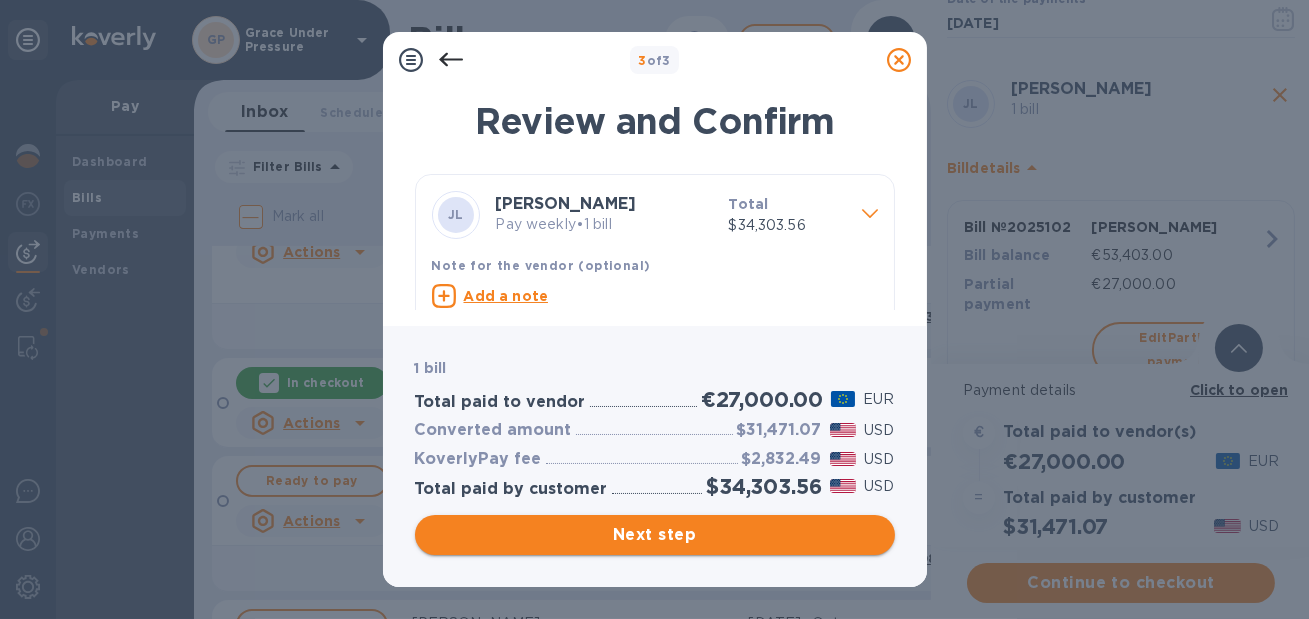 click on "Next step" at bounding box center (655, 535) 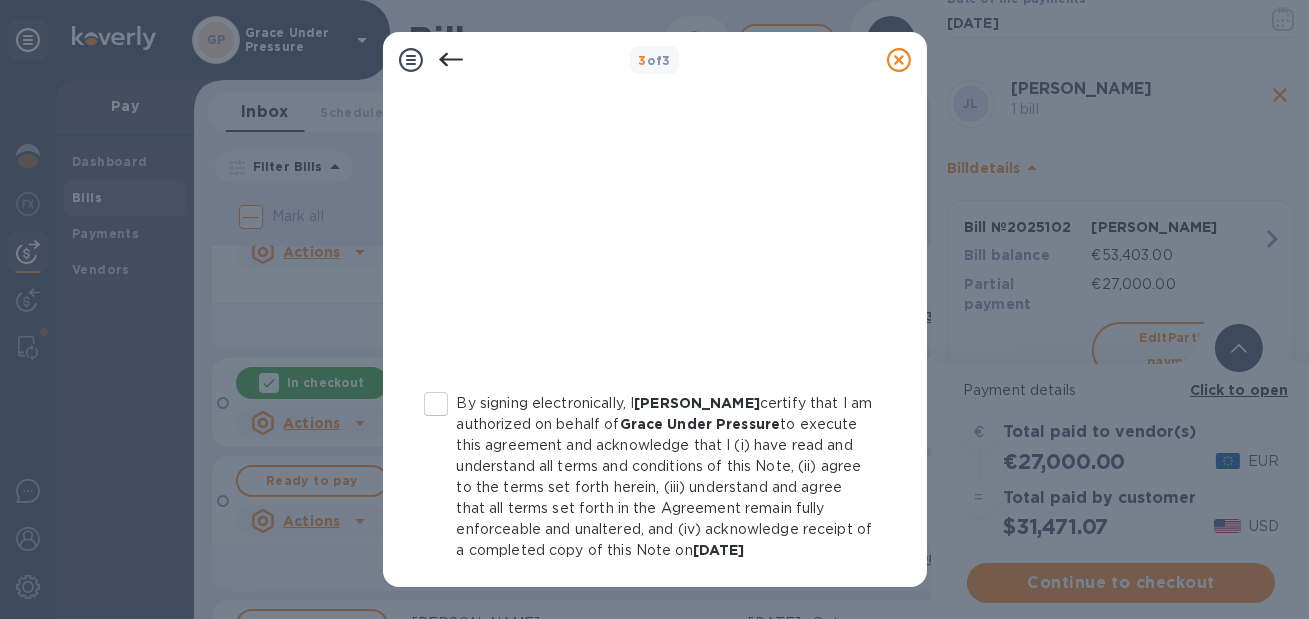 scroll, scrollTop: 522, scrollLeft: 0, axis: vertical 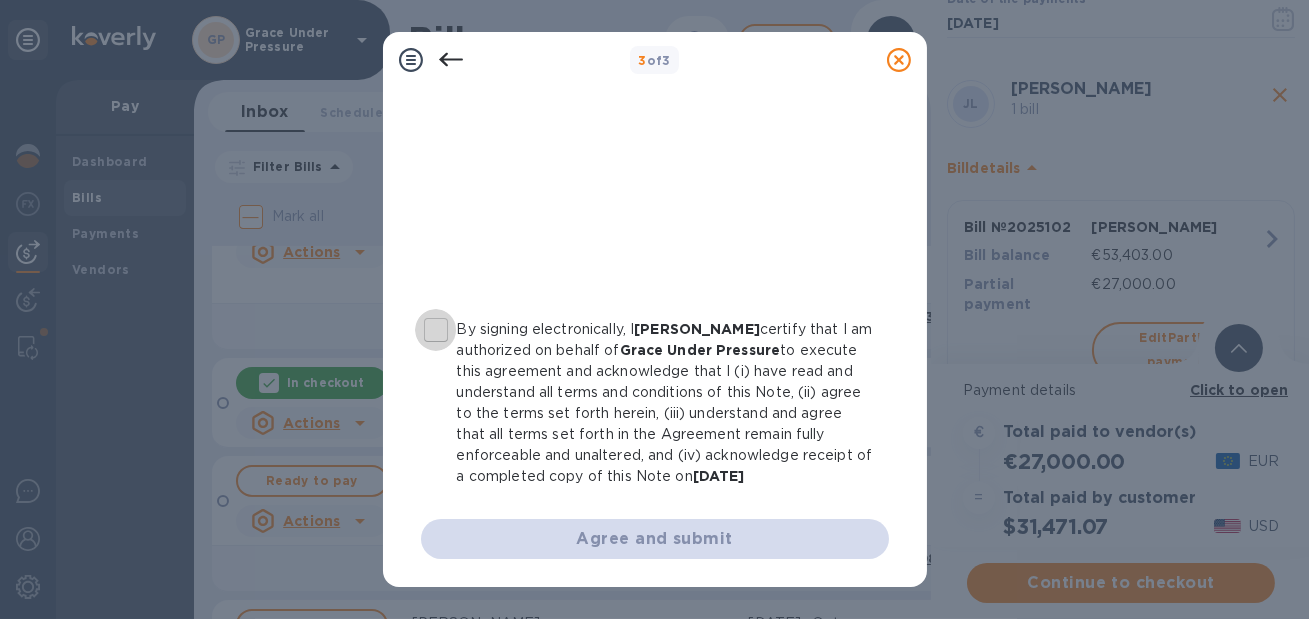 click on "By signing electronically, I  [PERSON_NAME]  certify that I am authorized on behalf of  Grace Under Pressure  to execute this agreement and acknowledge that I (i) have read and understand all terms and conditions of this Note, (ii) agree to the terms set forth herein, (iii) understand and agree that all terms set forth in the Agreement remain fully enforceable and unaltered, and (iv) acknowledge receipt of a completed copy of this Note on  [DATE]" at bounding box center [436, 330] 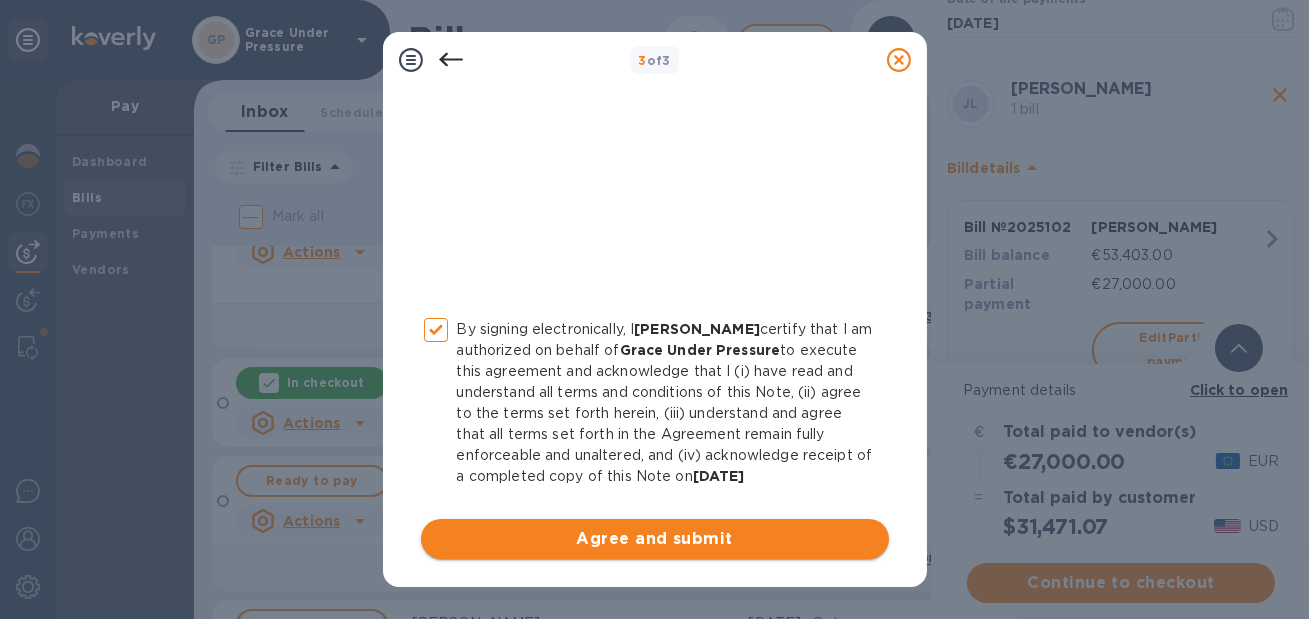 click on "Agree and submit" at bounding box center (655, 539) 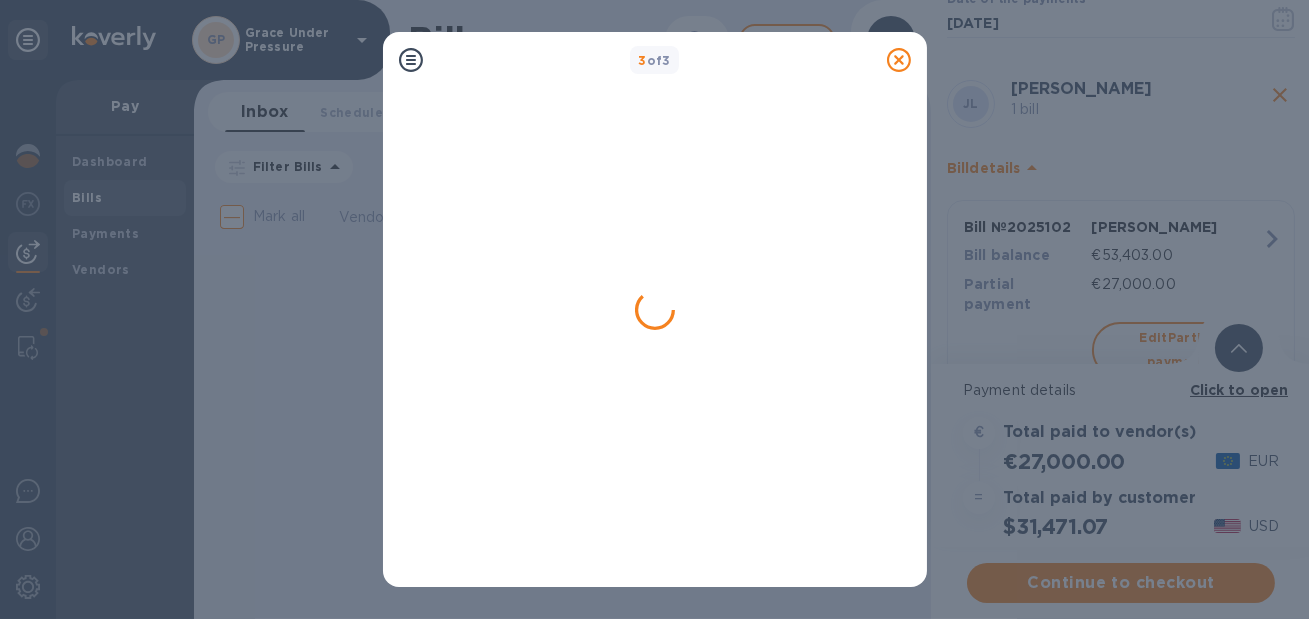 scroll, scrollTop: 0, scrollLeft: 0, axis: both 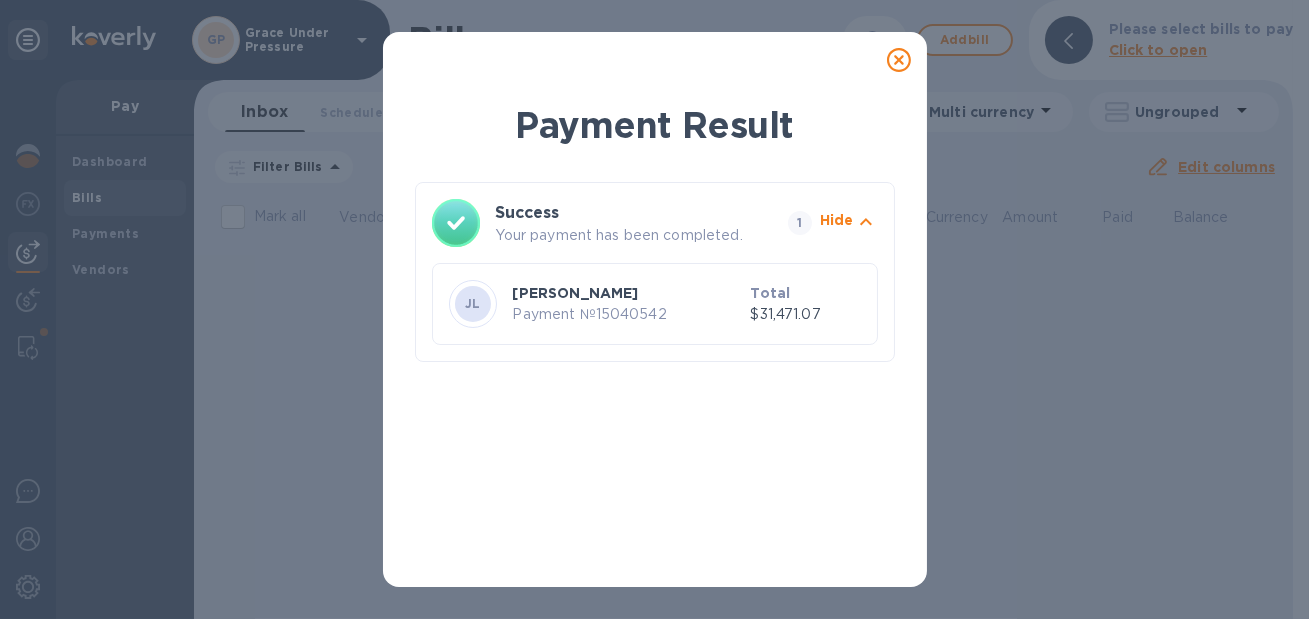 click 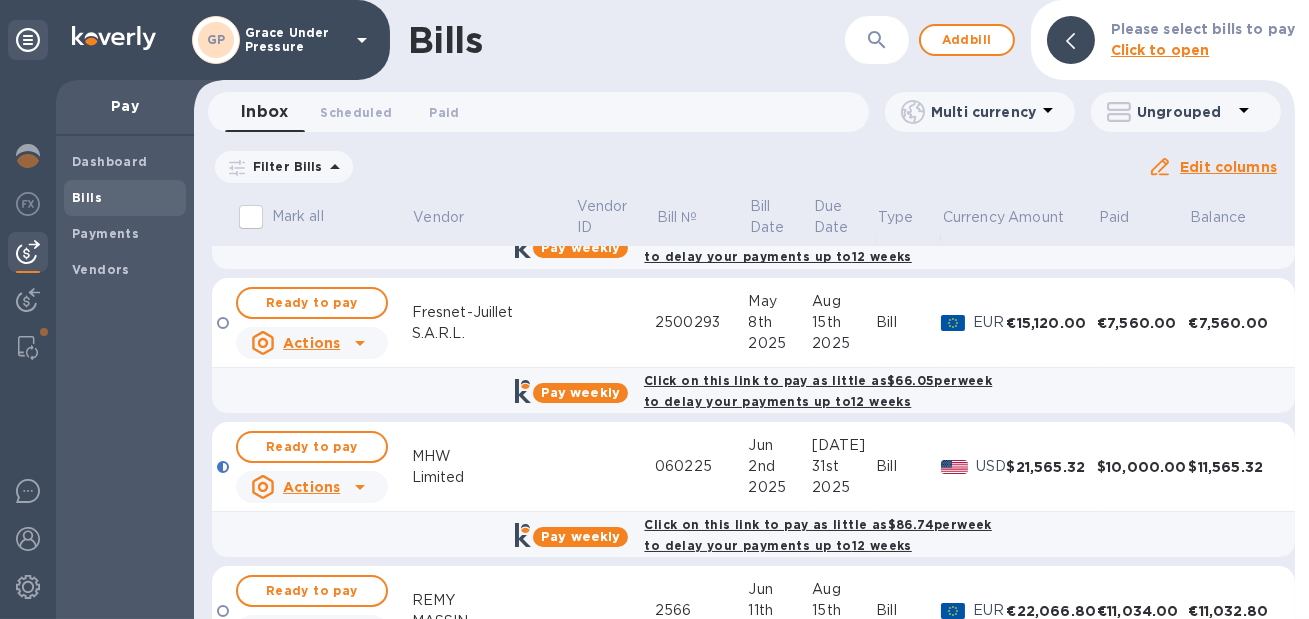 scroll, scrollTop: 272, scrollLeft: 0, axis: vertical 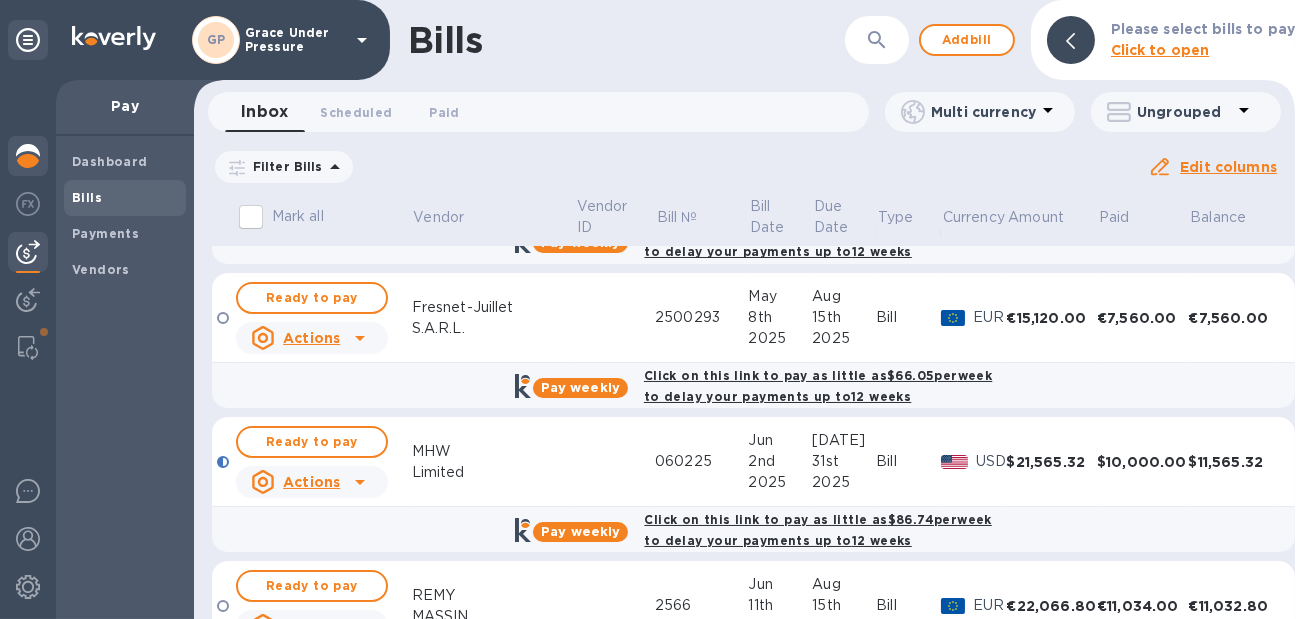 click at bounding box center [28, 156] 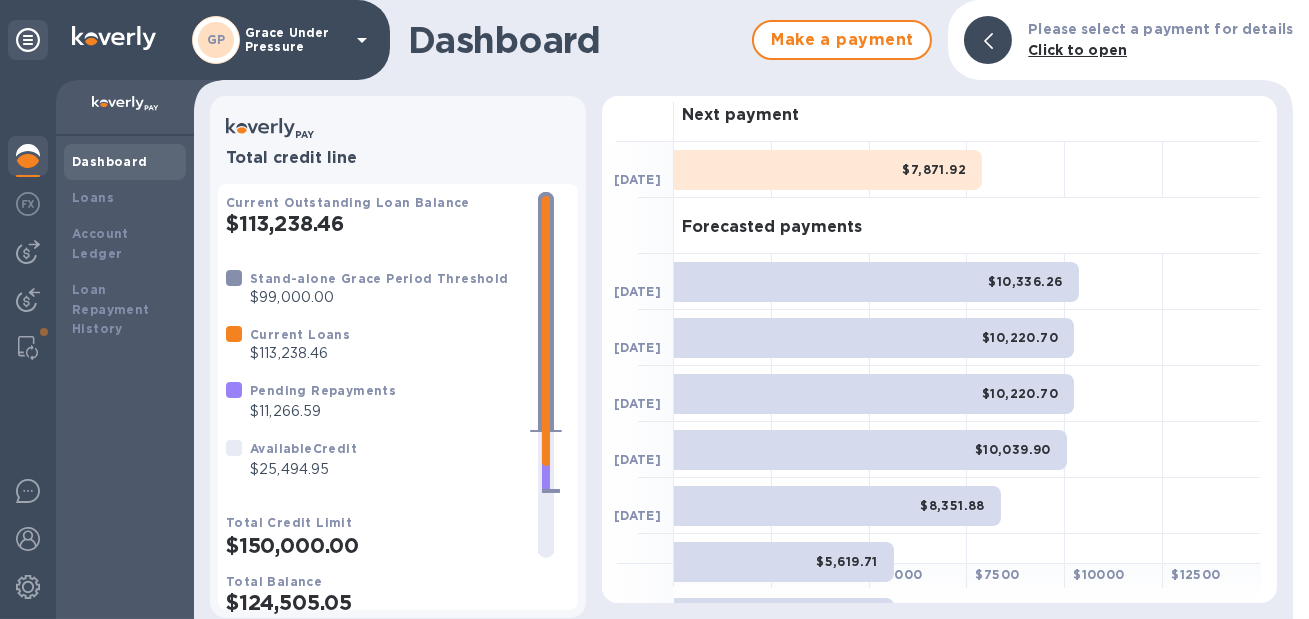 scroll, scrollTop: 0, scrollLeft: 0, axis: both 